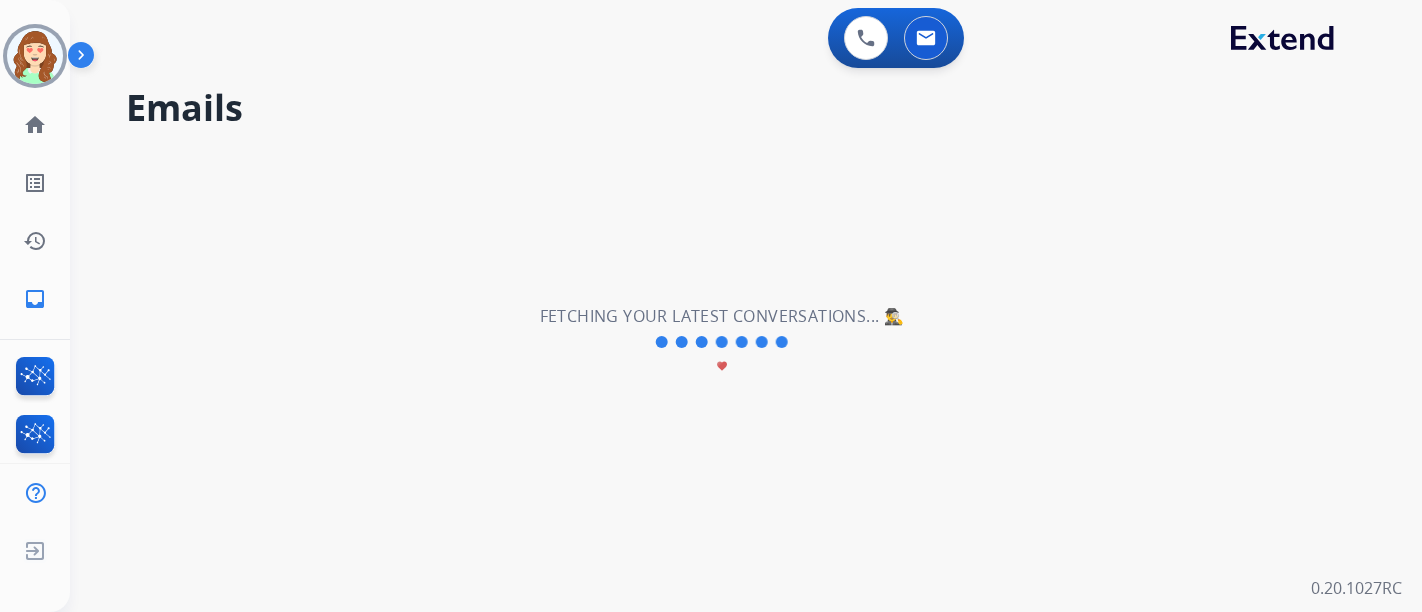 scroll, scrollTop: 0, scrollLeft: 0, axis: both 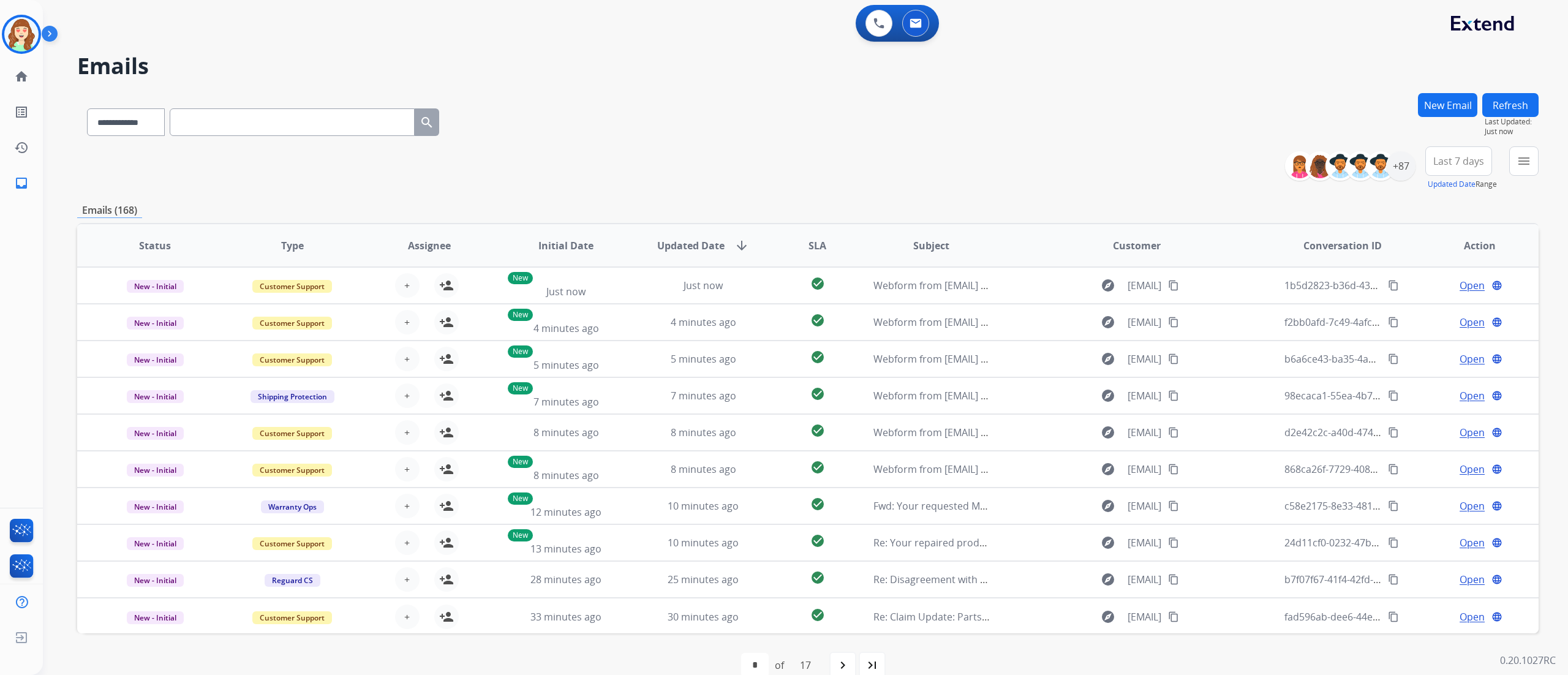 drag, startPoint x: 993, startPoint y: 1, endPoint x: 908, endPoint y: 141, distance: 163.7834 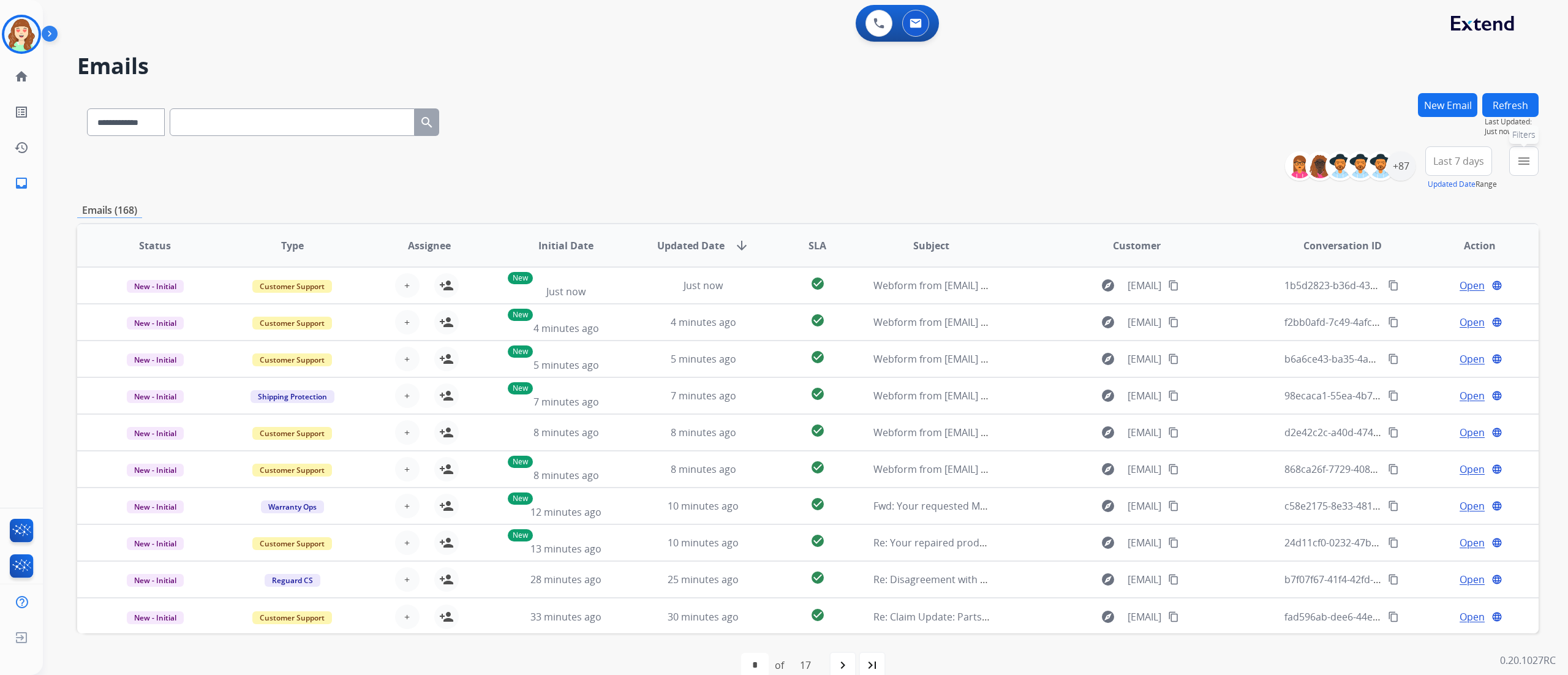 click on "menu" at bounding box center (1524, 161) 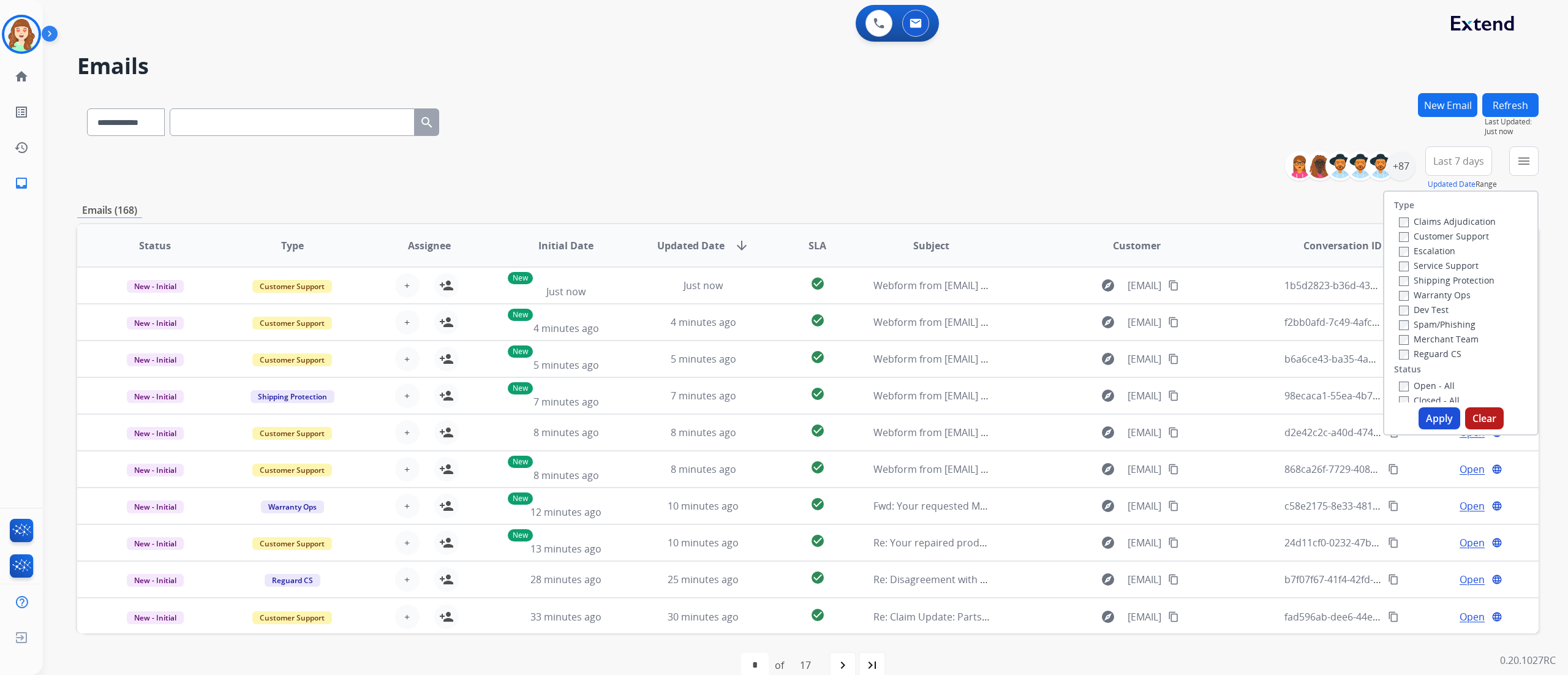 drag, startPoint x: 1404, startPoint y: 239, endPoint x: 1434, endPoint y: 239, distance: 30 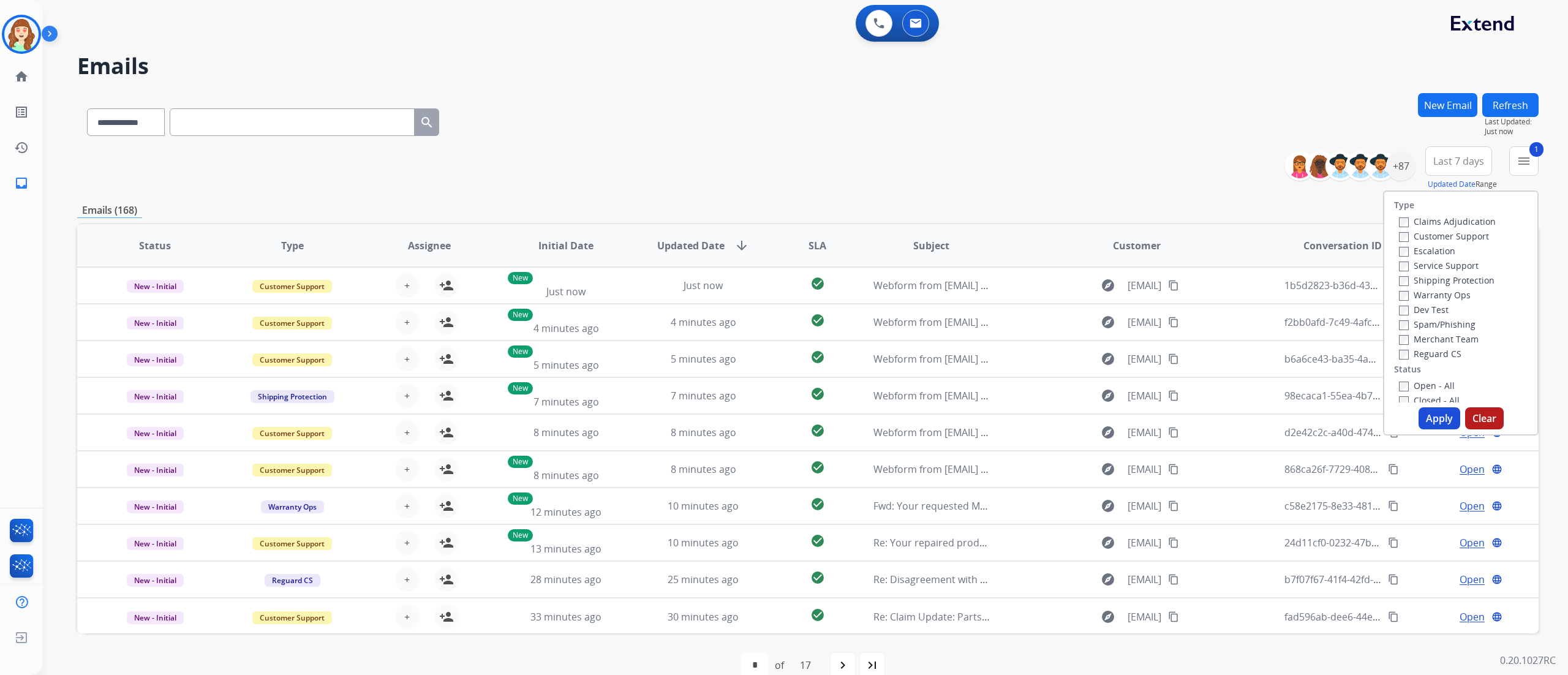 drag, startPoint x: 1397, startPoint y: 274, endPoint x: 1419, endPoint y: 262, distance: 25.05993 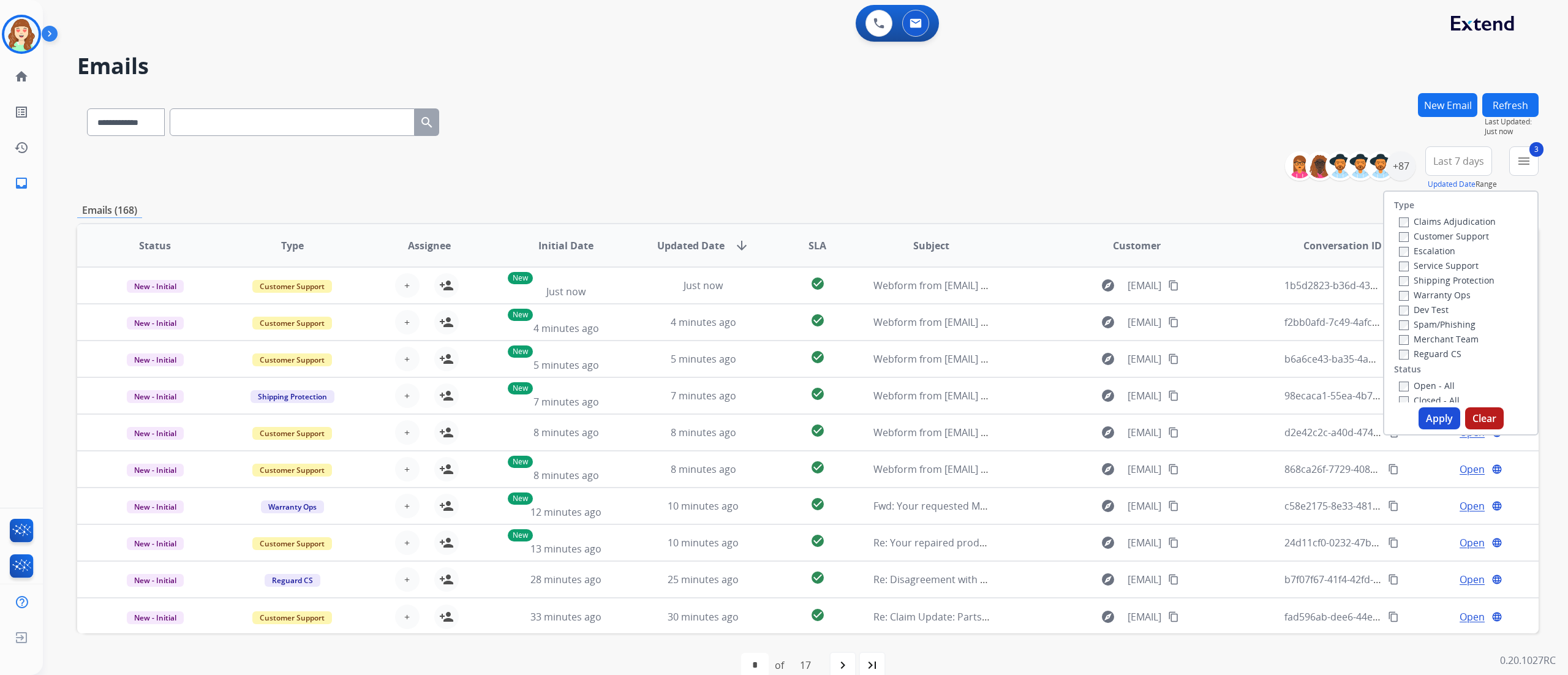 click on "Open - All" at bounding box center [1427, 385] 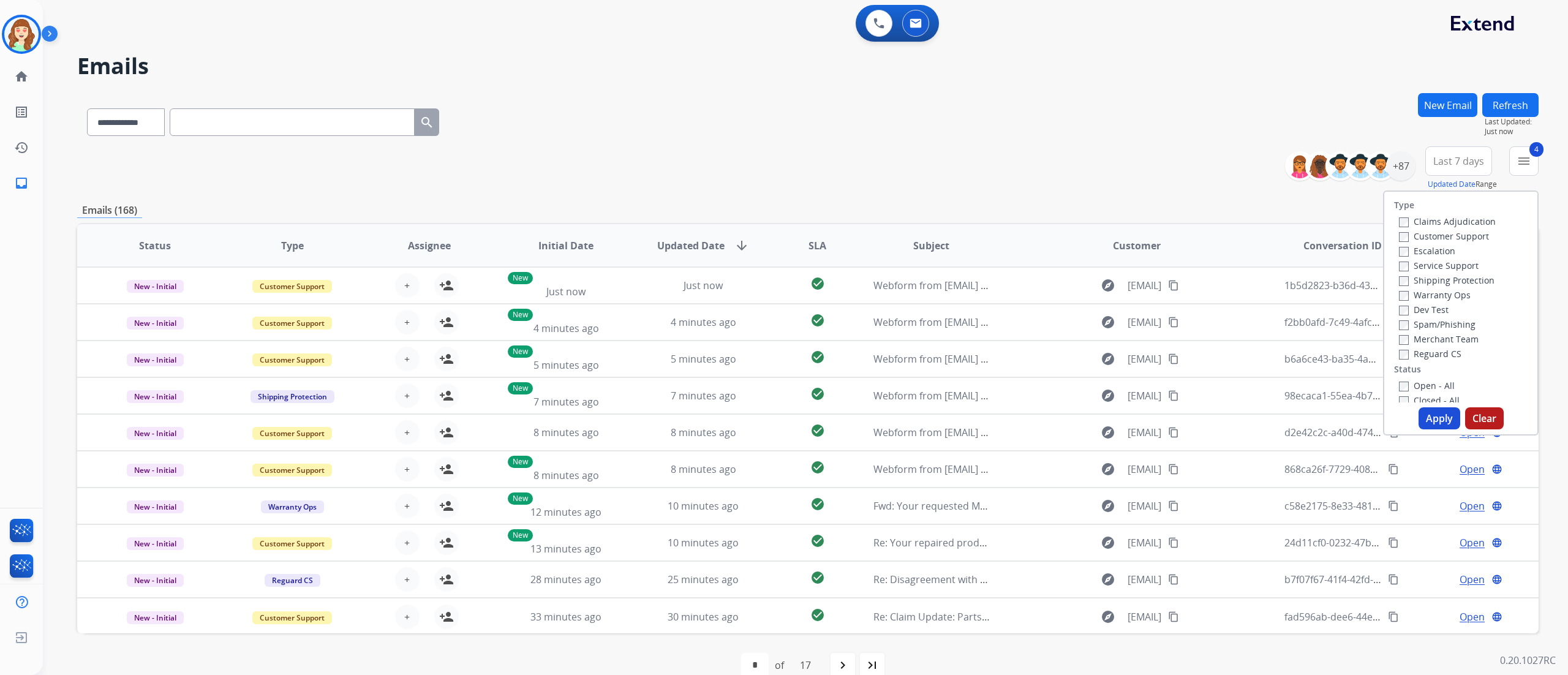 click on "Apply" at bounding box center [1439, 418] 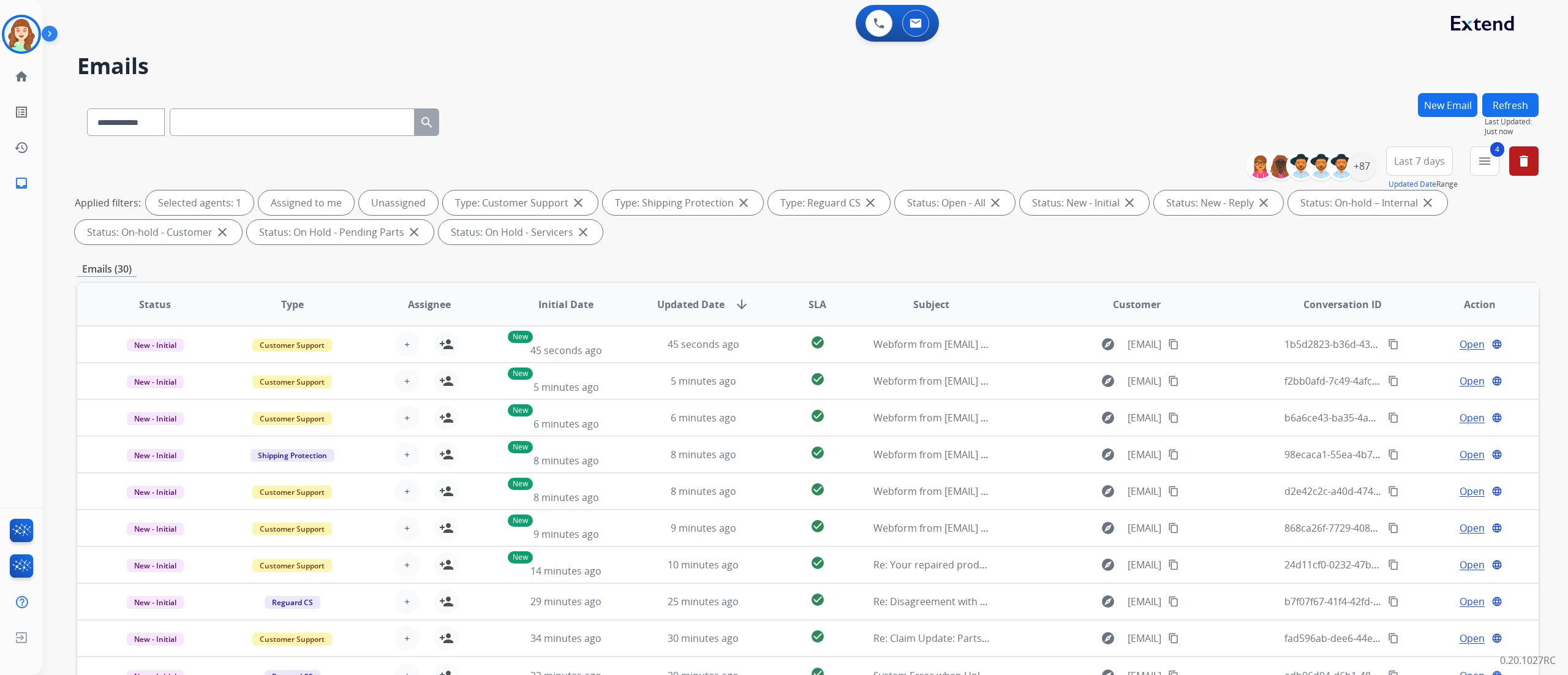click on "Last 7 days   Updated Date   Range  Custom Recent Last 7 days Last 14 days Last 30 days Last 90 days" at bounding box center (1423, 168) 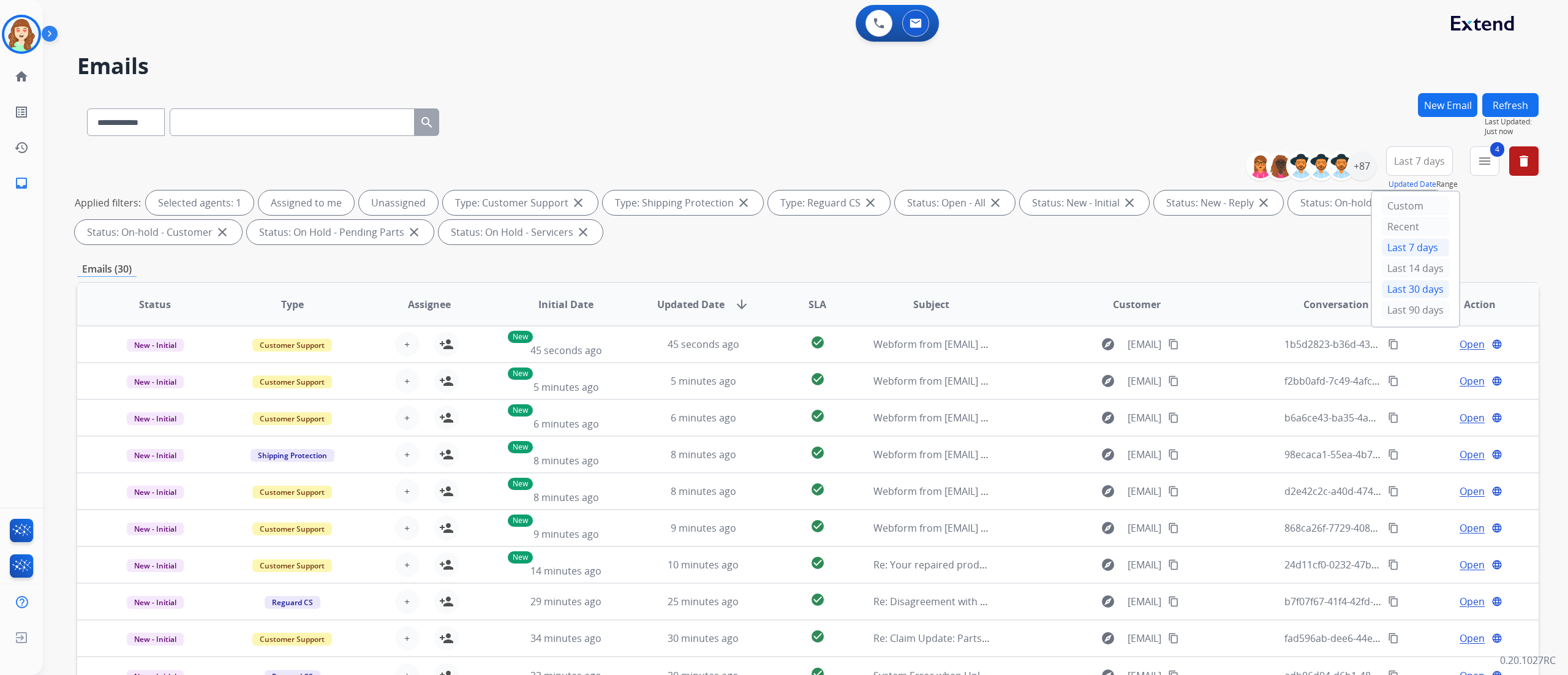 click on "Last 30 days" at bounding box center [1415, 289] 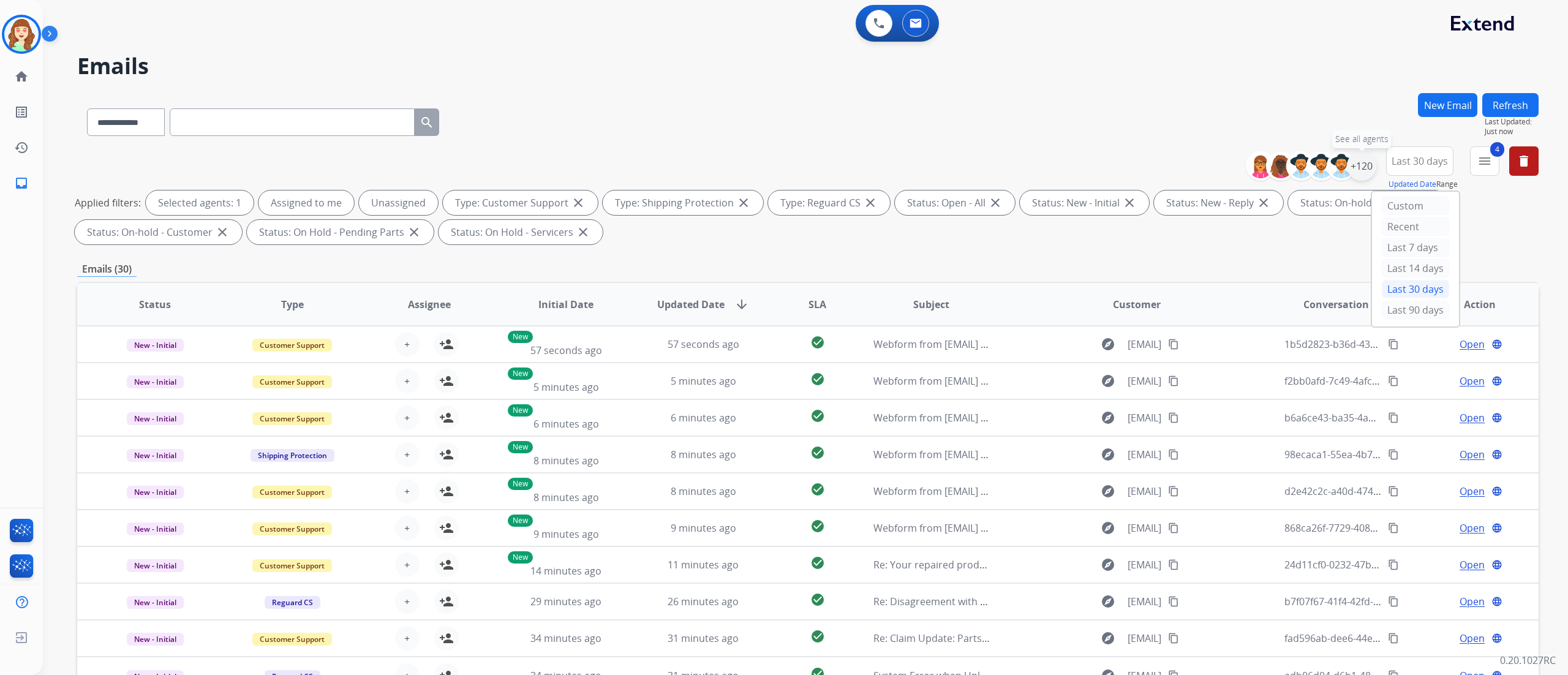 click on "+120" at bounding box center (1362, 166) 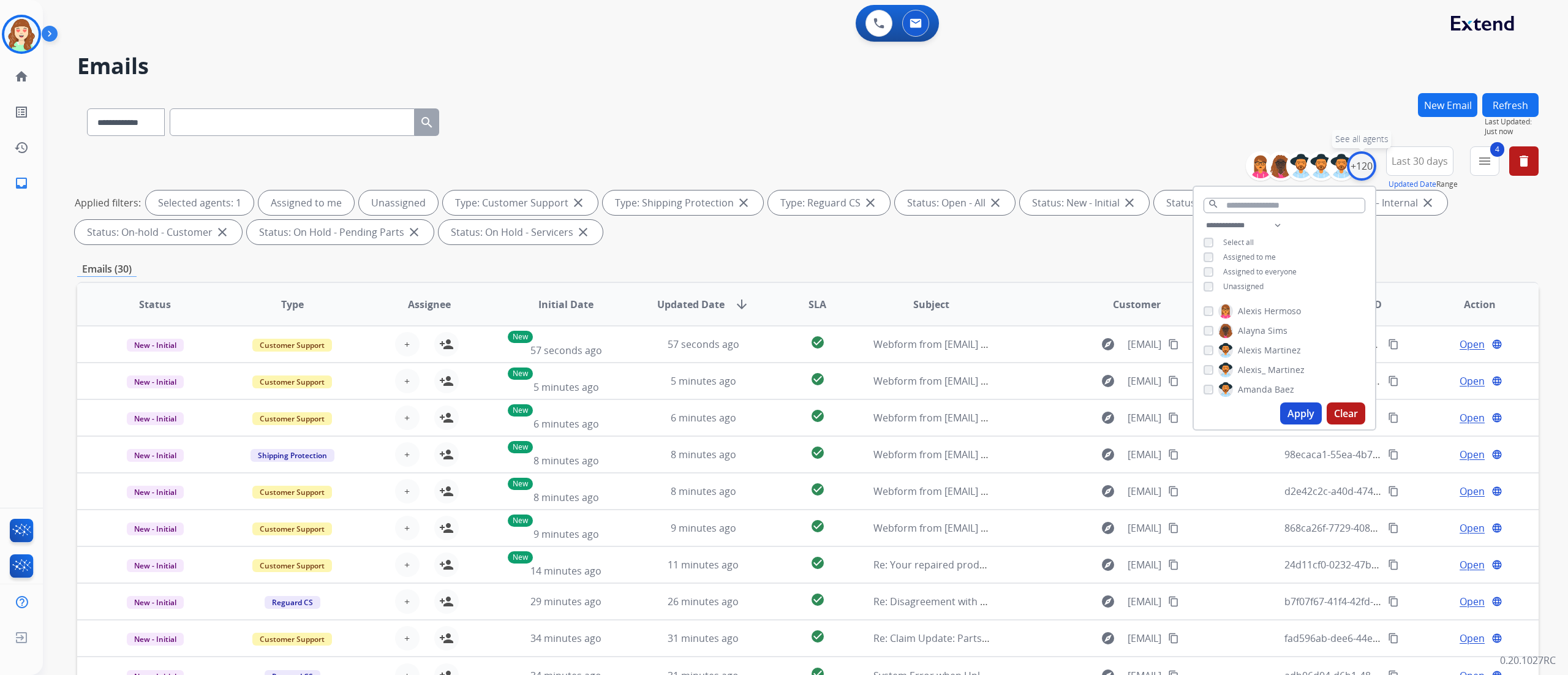 click on "+120" at bounding box center [1362, 166] 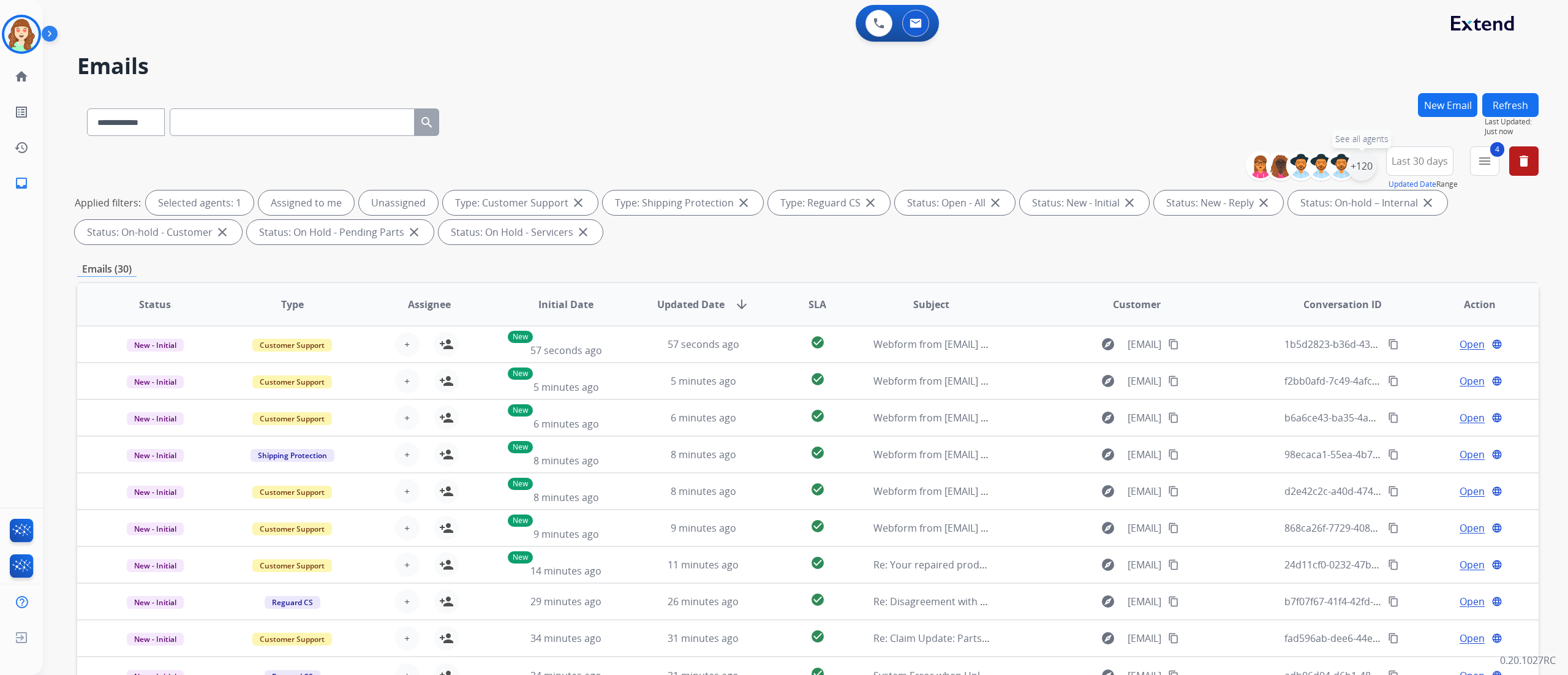 click on "+120" at bounding box center [1362, 166] 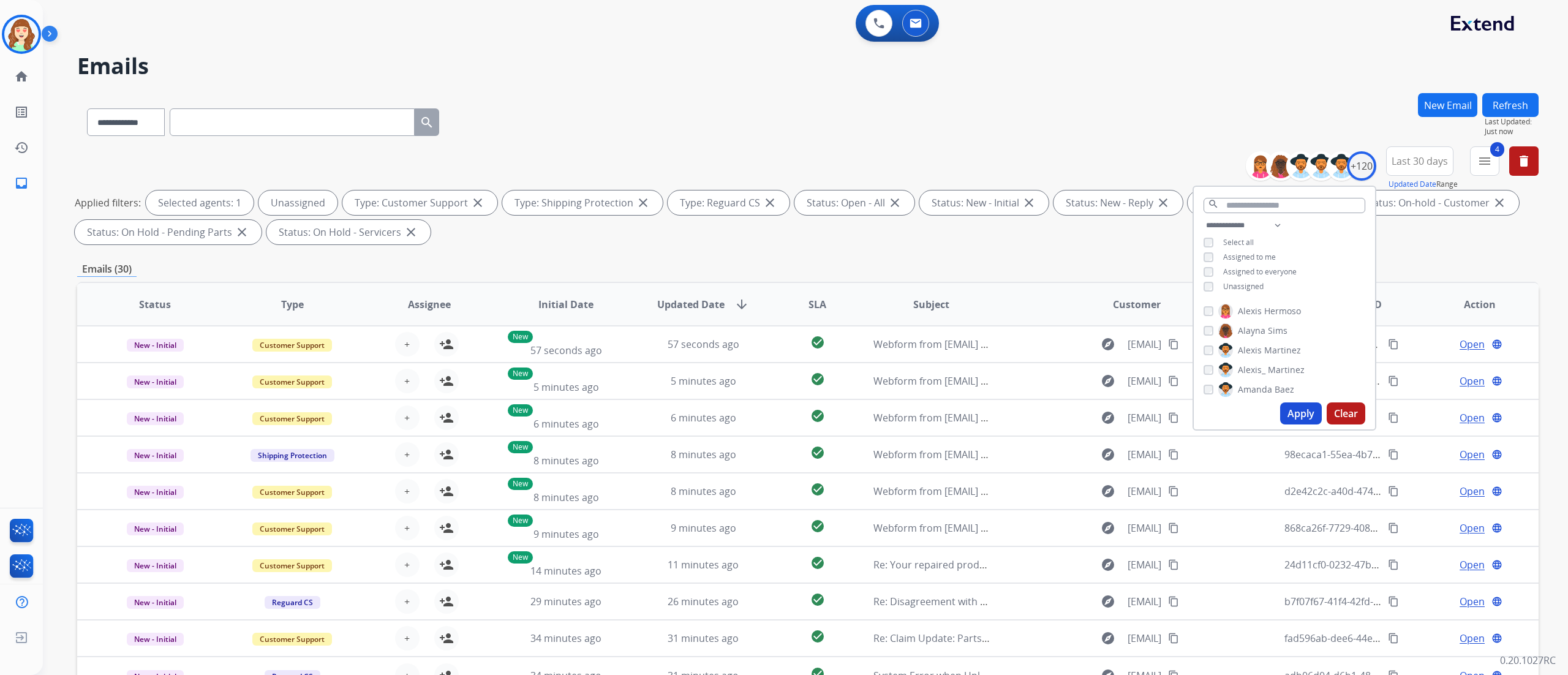 click on "Apply" at bounding box center (1301, 413) 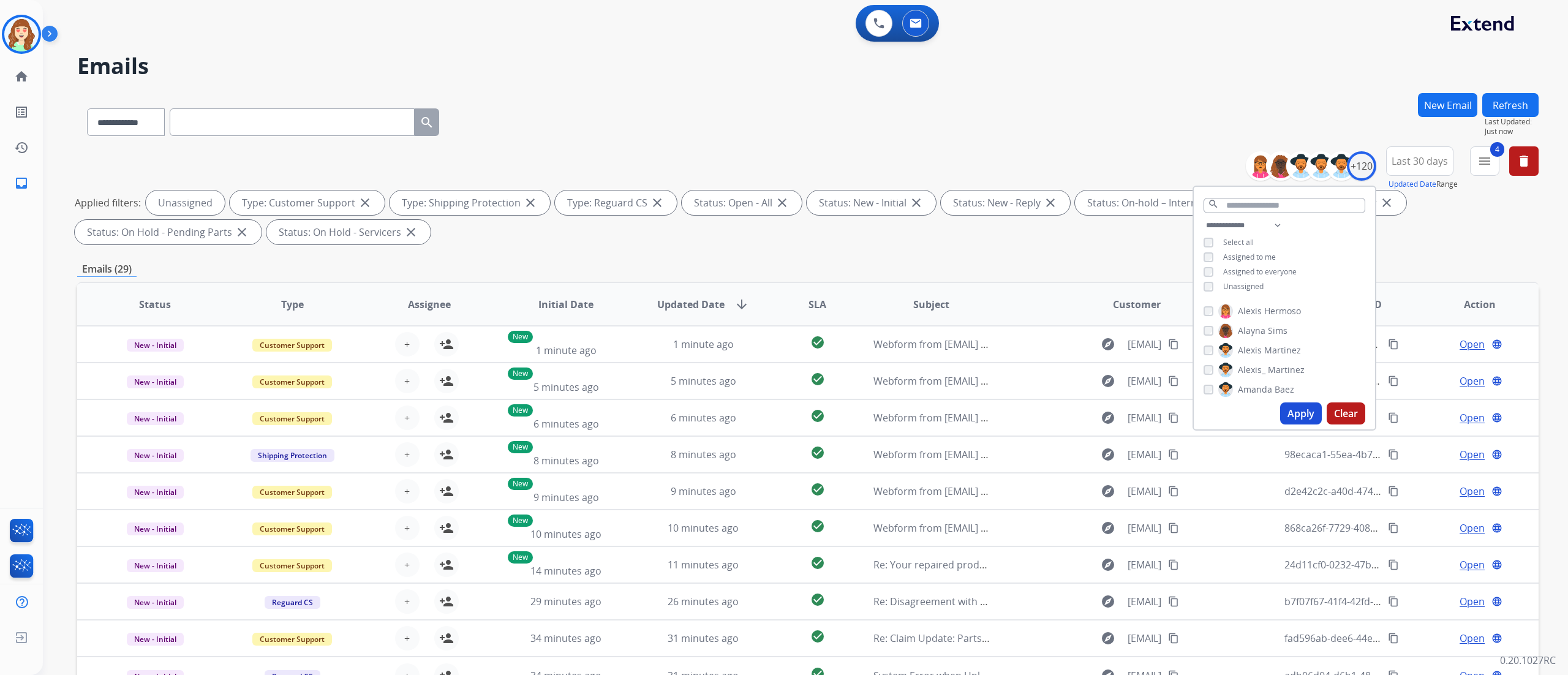 drag, startPoint x: 1015, startPoint y: 161, endPoint x: 780, endPoint y: 113, distance: 239.85204 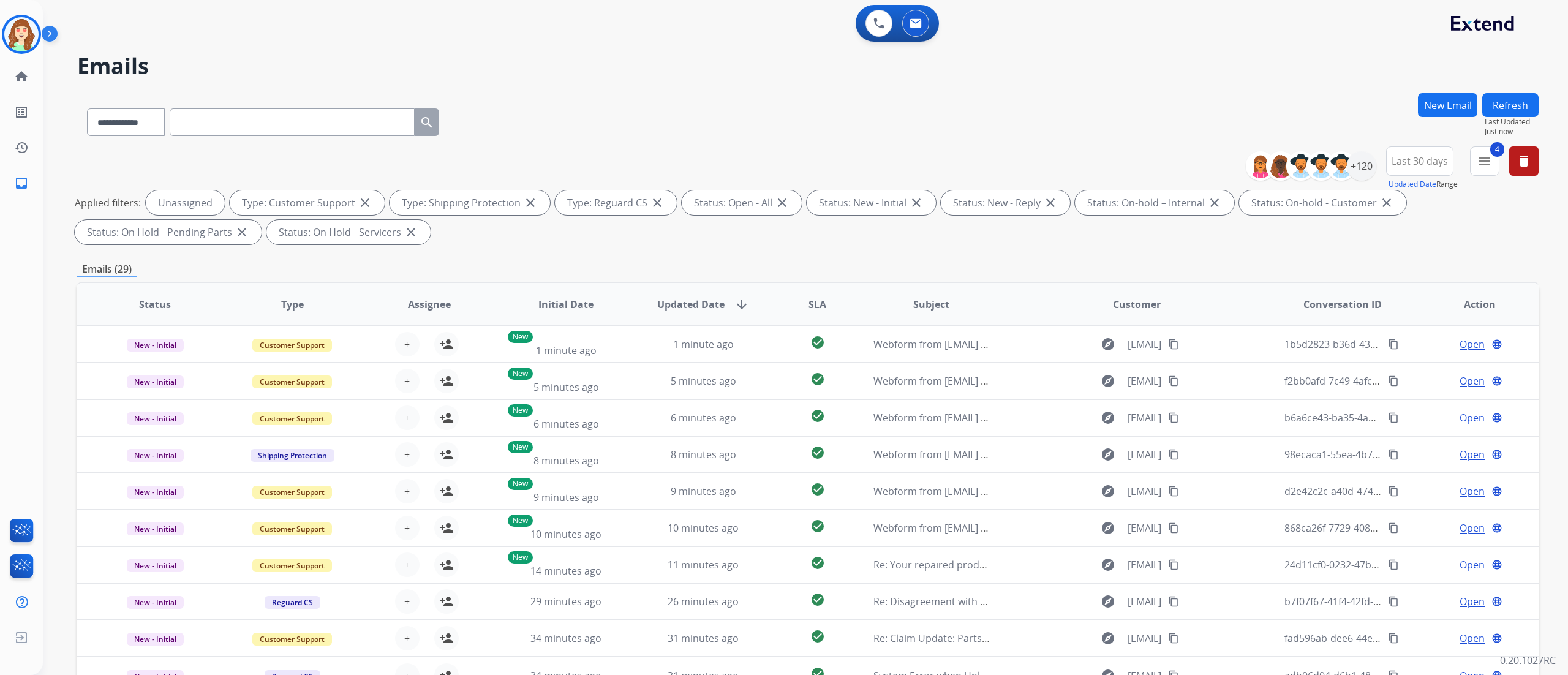 click on "**********" at bounding box center [791, 382] 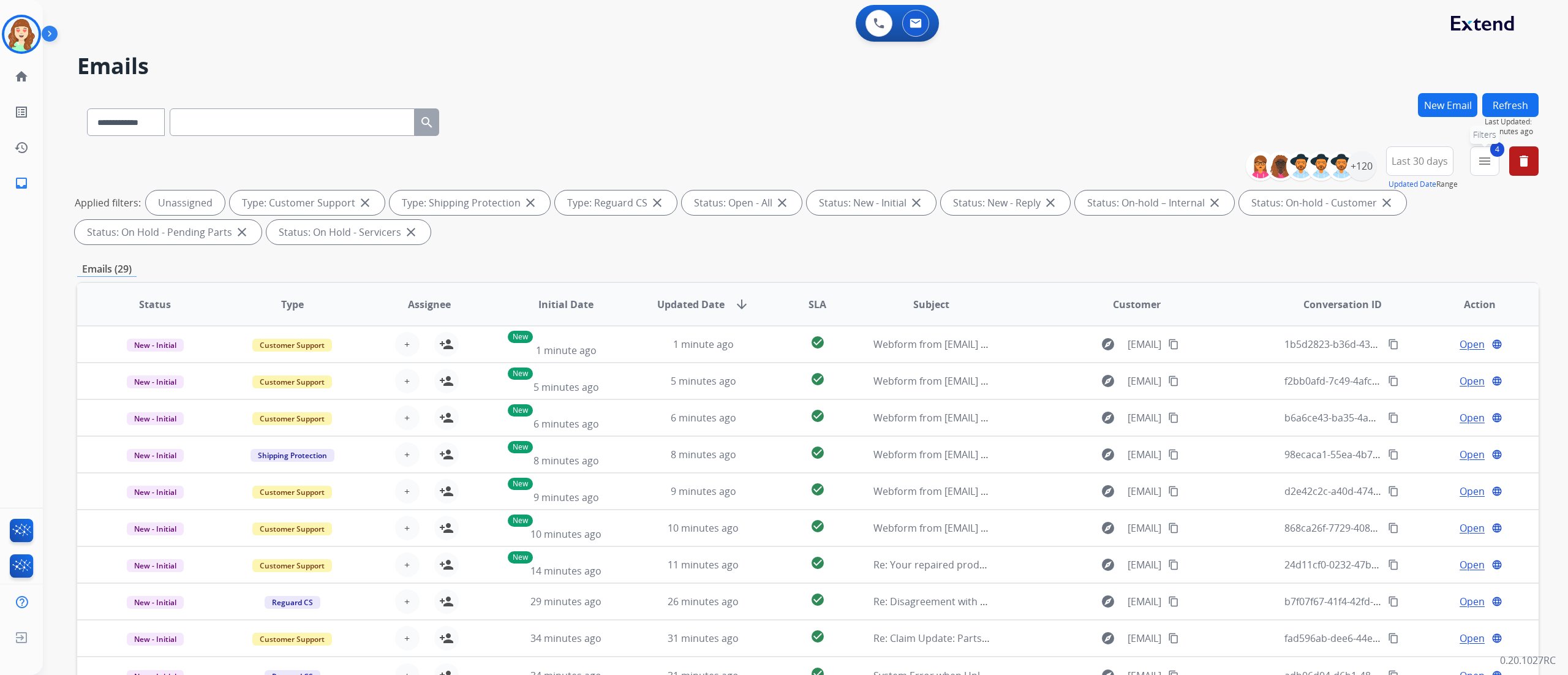 click on "4 menu  Filters" at bounding box center (1485, 161) 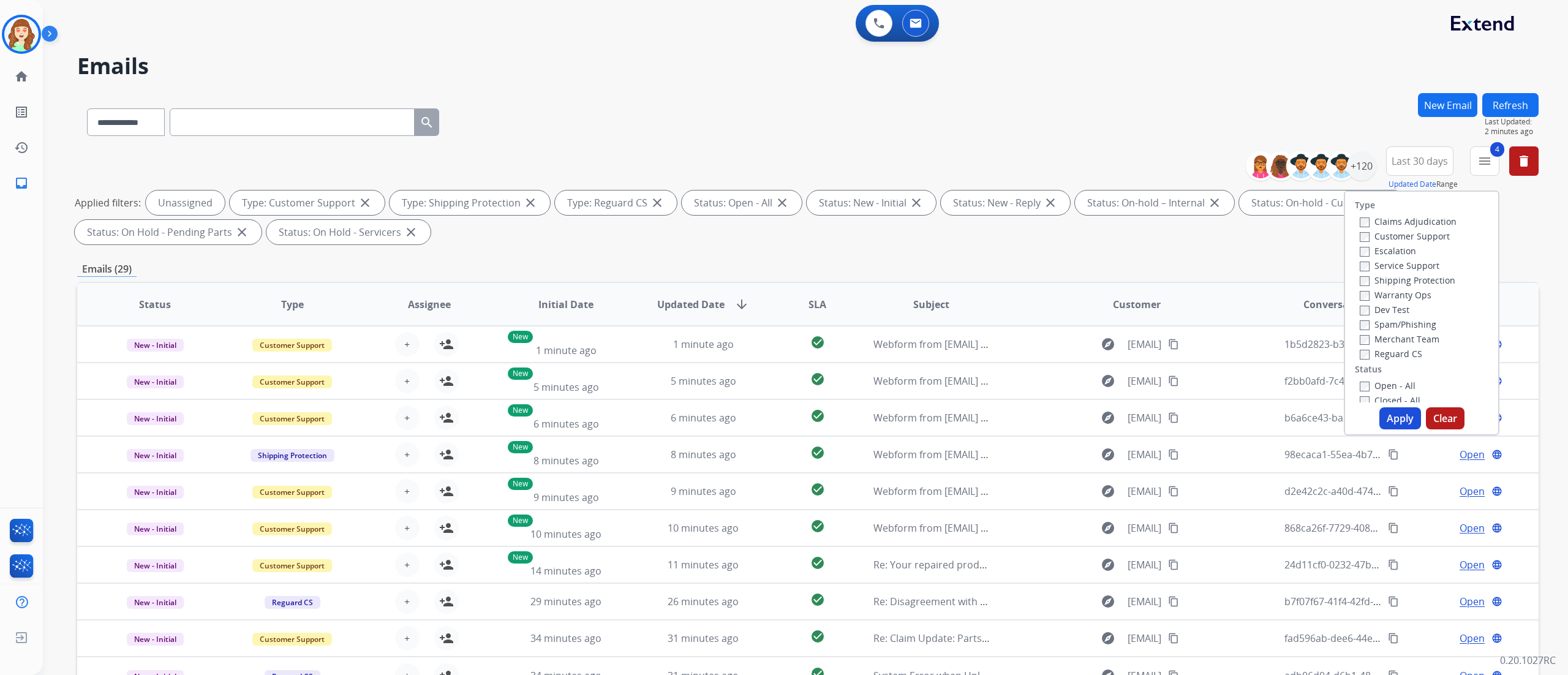 drag, startPoint x: 1488, startPoint y: 252, endPoint x: 1483, endPoint y: 306, distance: 54.230987 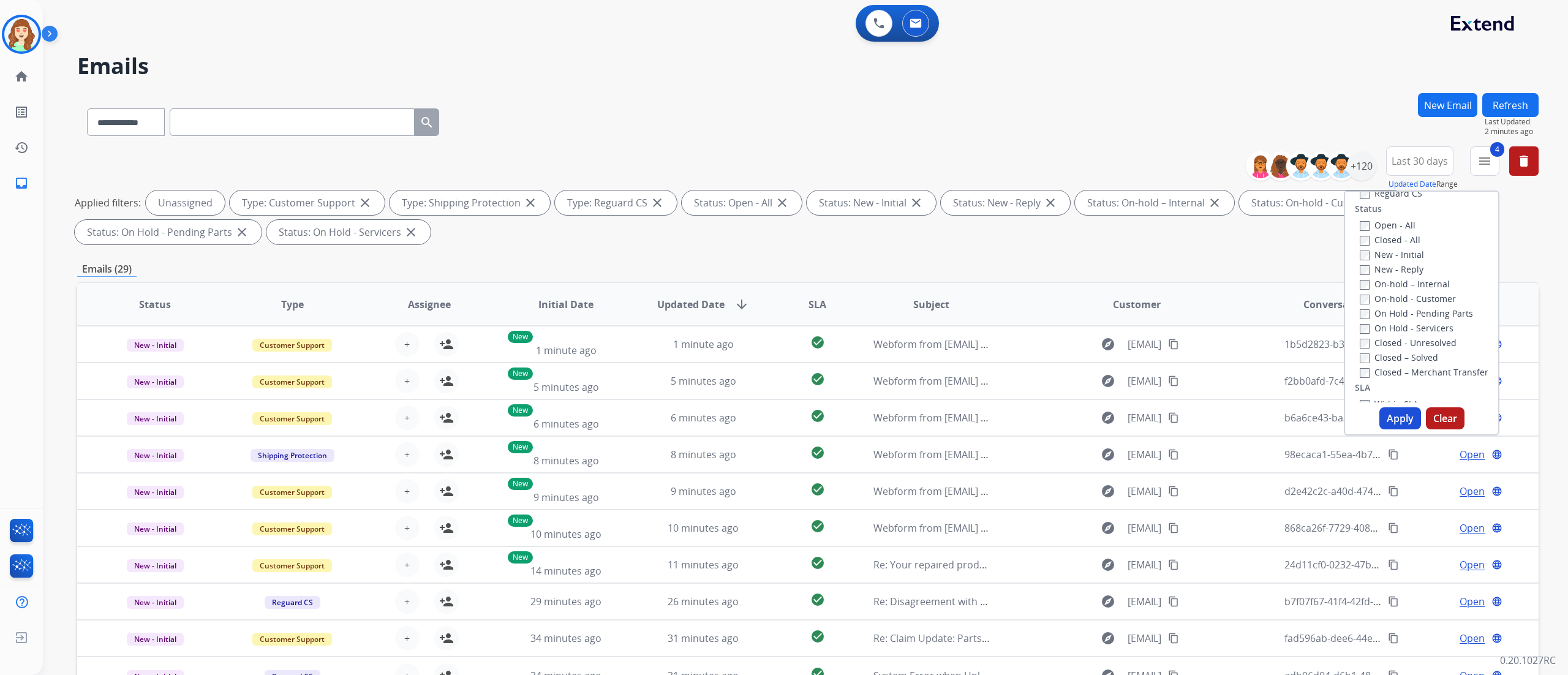 scroll, scrollTop: 165, scrollLeft: 0, axis: vertical 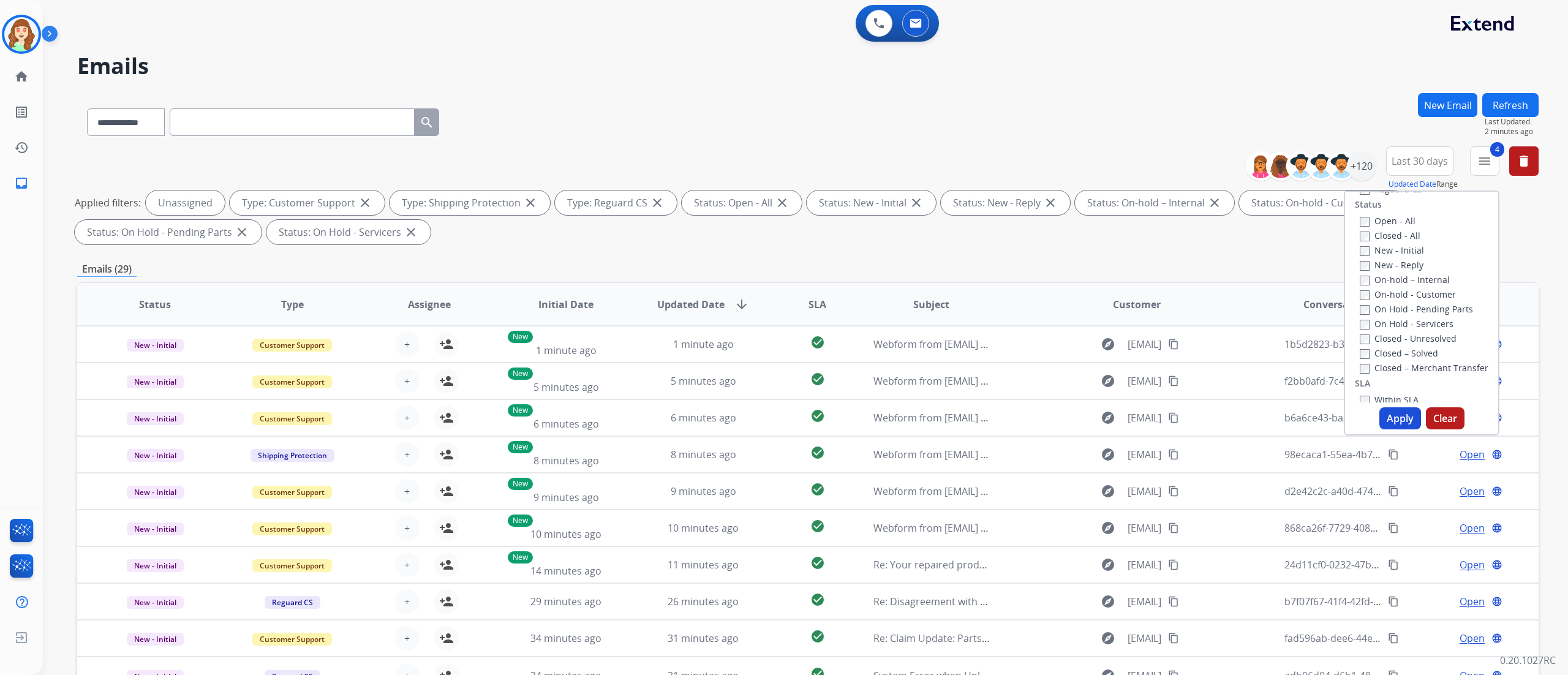click on "Open - All" at bounding box center [1387, 221] 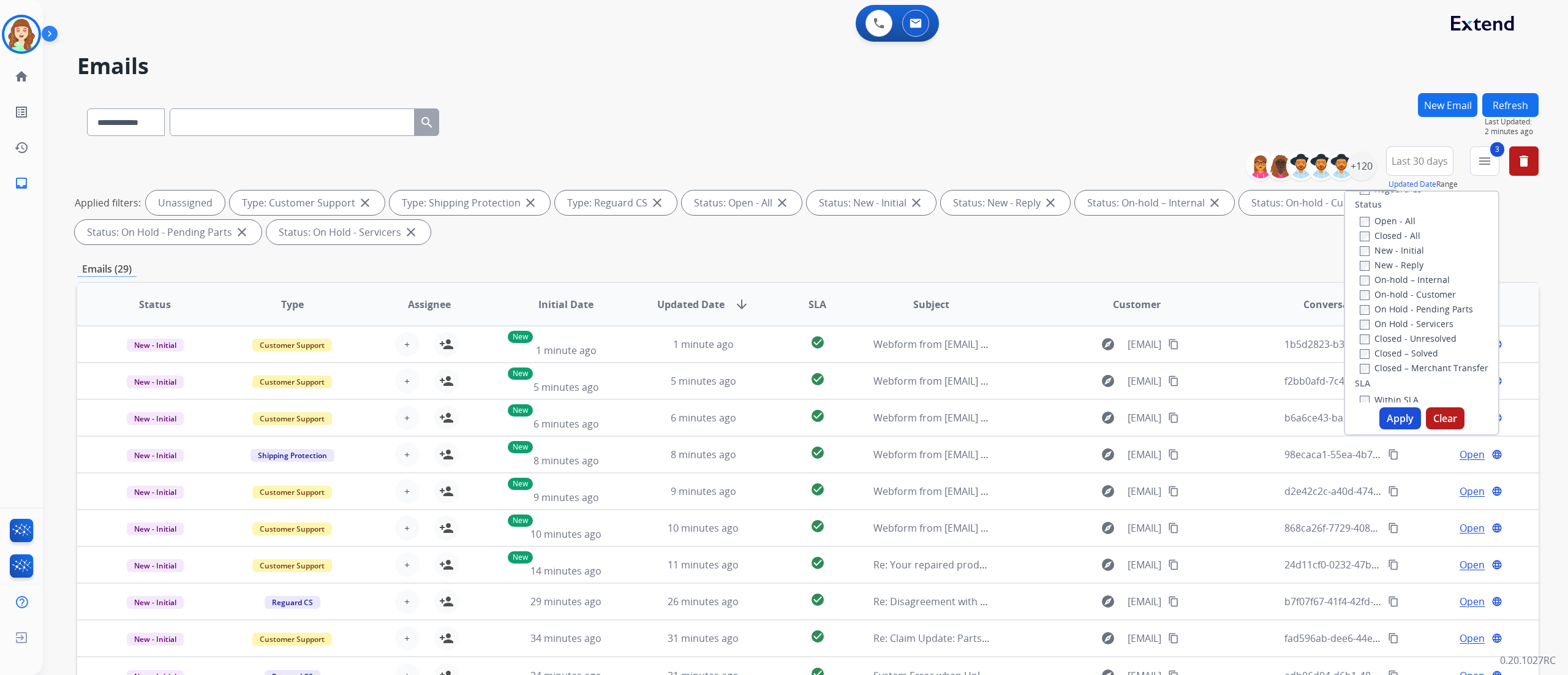 click on "New - Initial" at bounding box center [1392, 250] 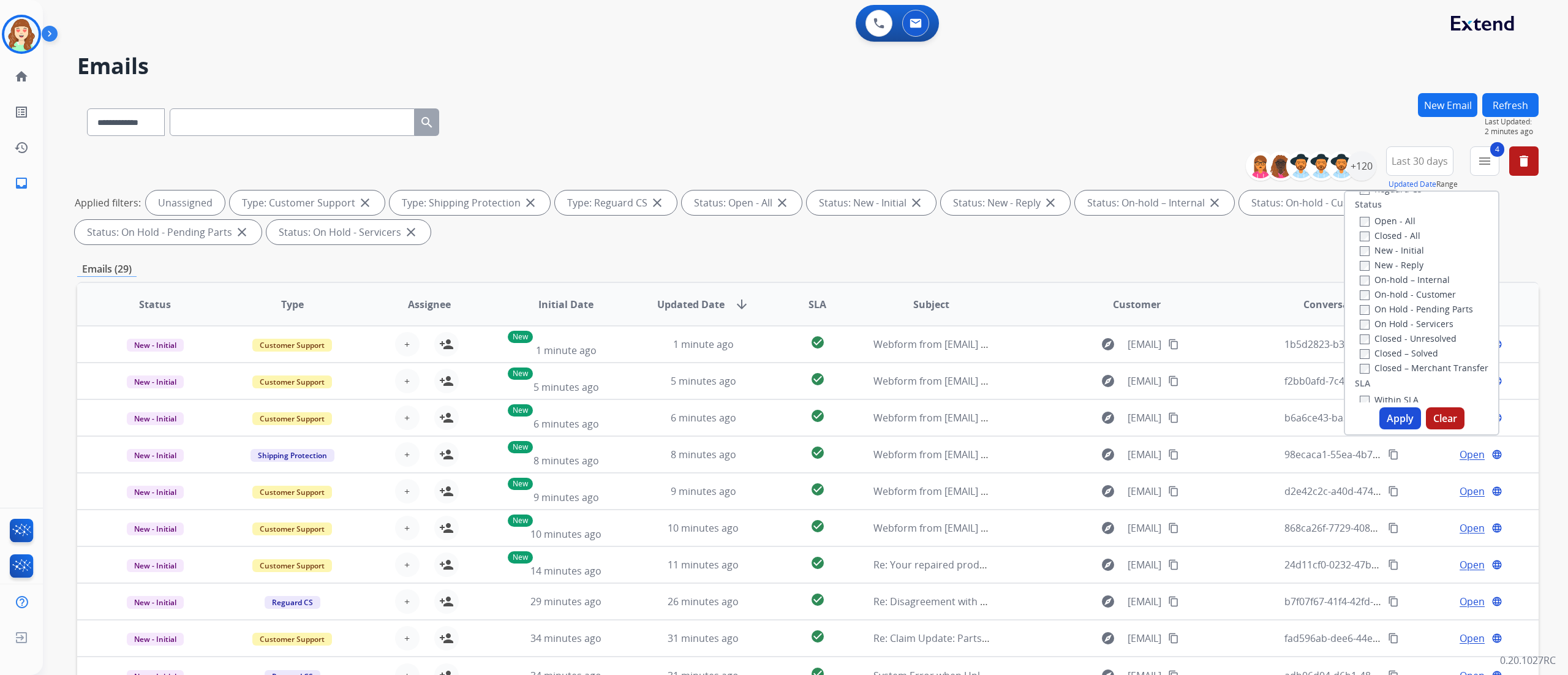 click on "Apply Clear" at bounding box center [1422, 418] 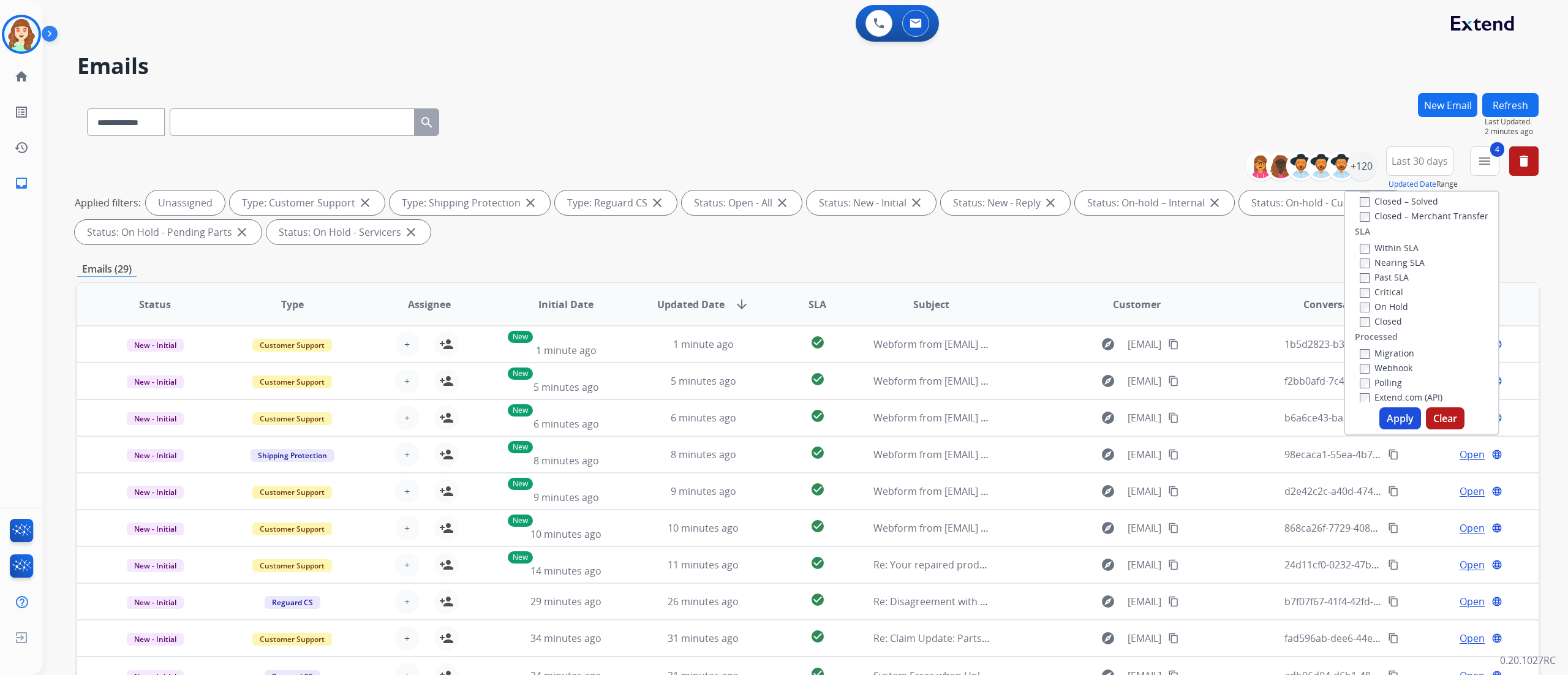 scroll, scrollTop: 322, scrollLeft: 0, axis: vertical 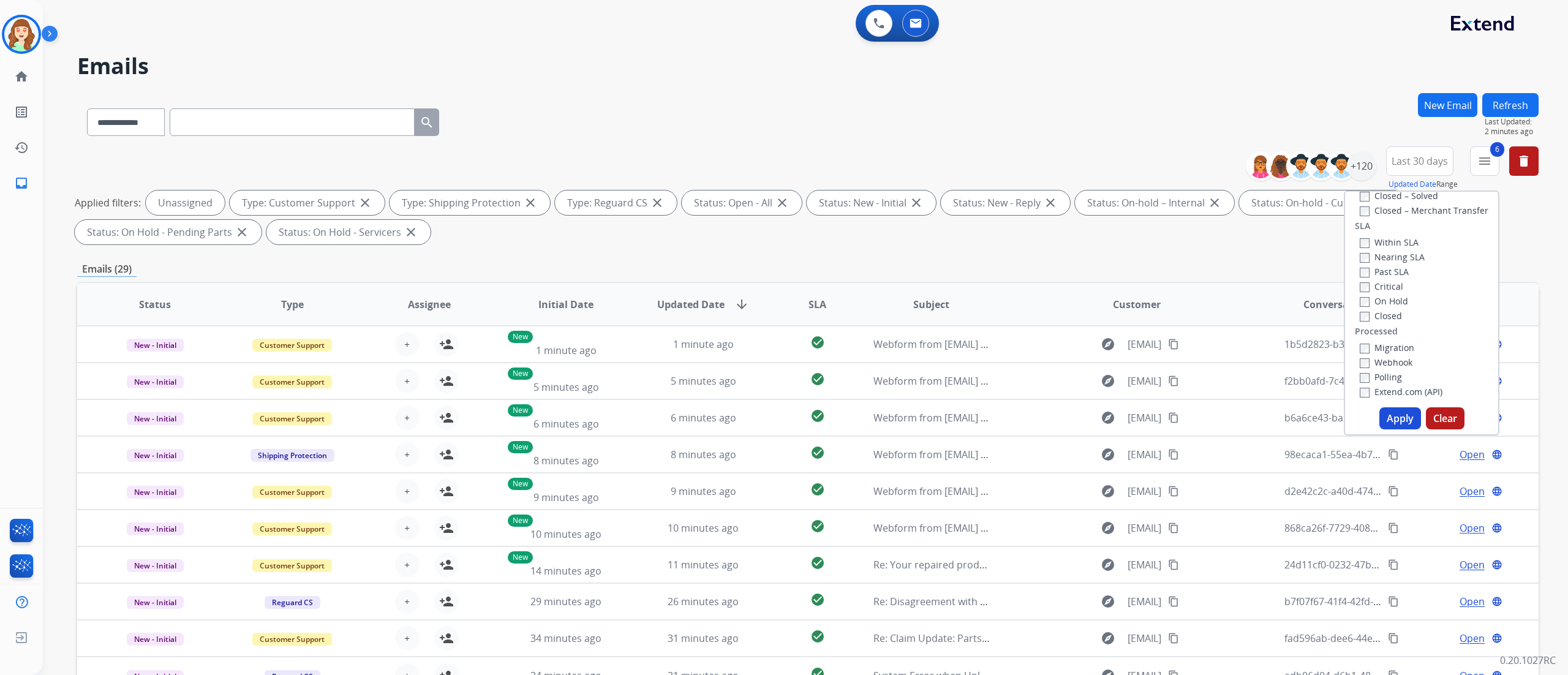 click on "Apply" at bounding box center (1400, 418) 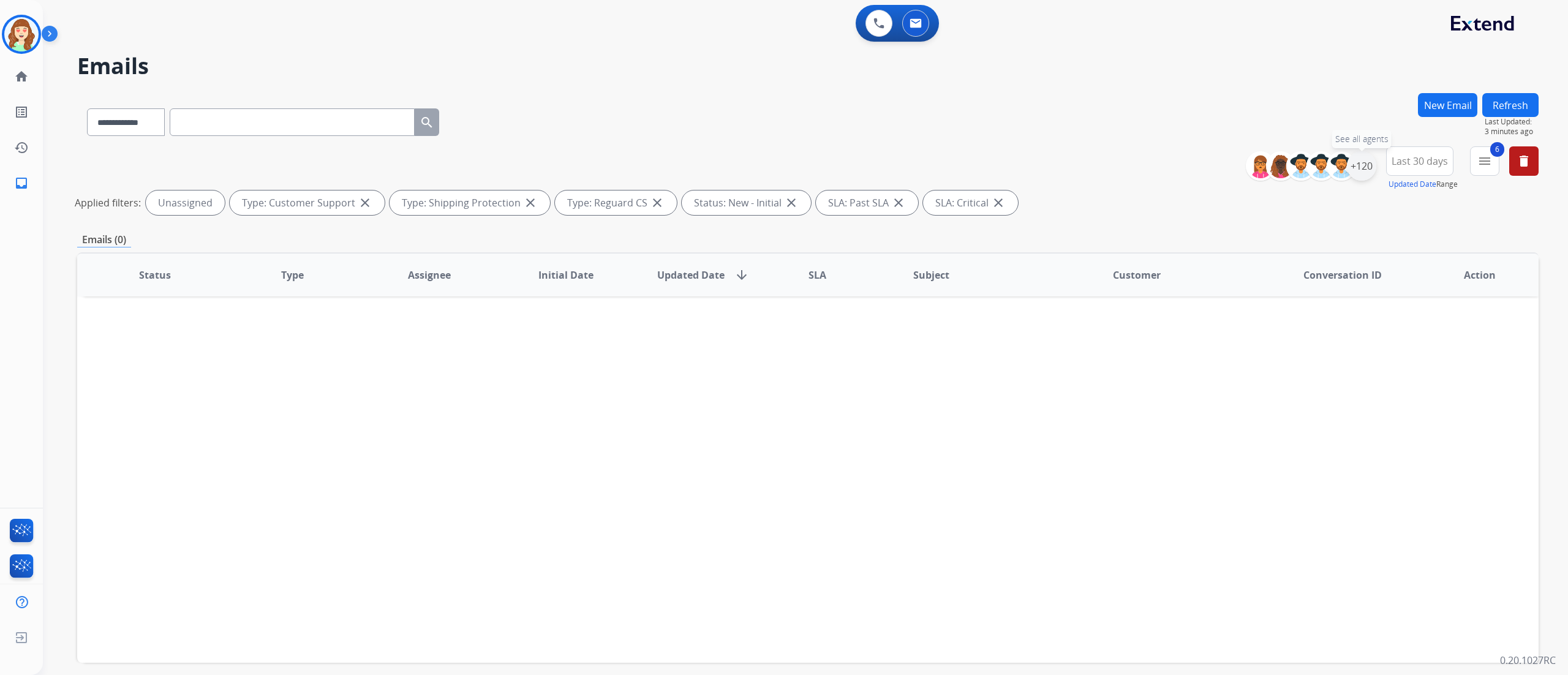 click on "+120" at bounding box center (1362, 166) 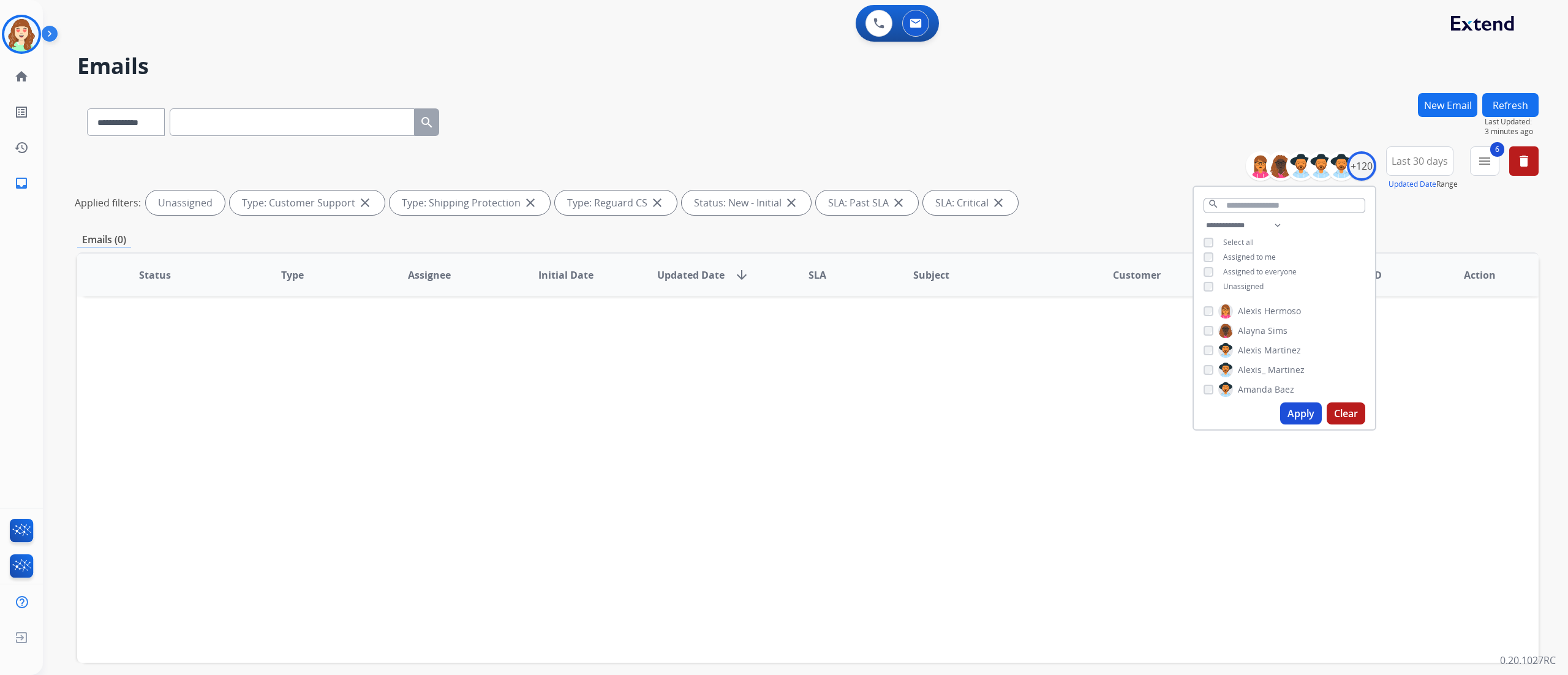 click on "Apply" at bounding box center [1301, 413] 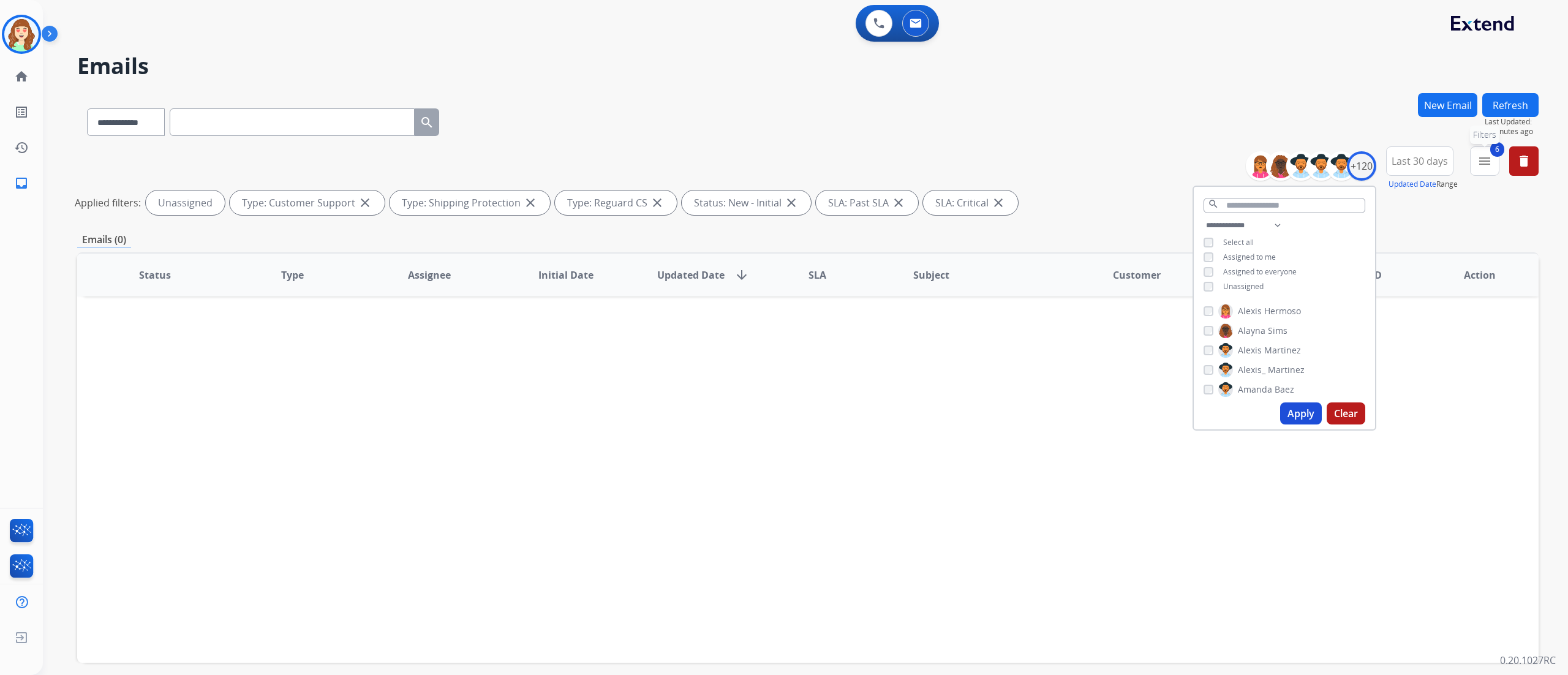 click on "menu" at bounding box center (1485, 161) 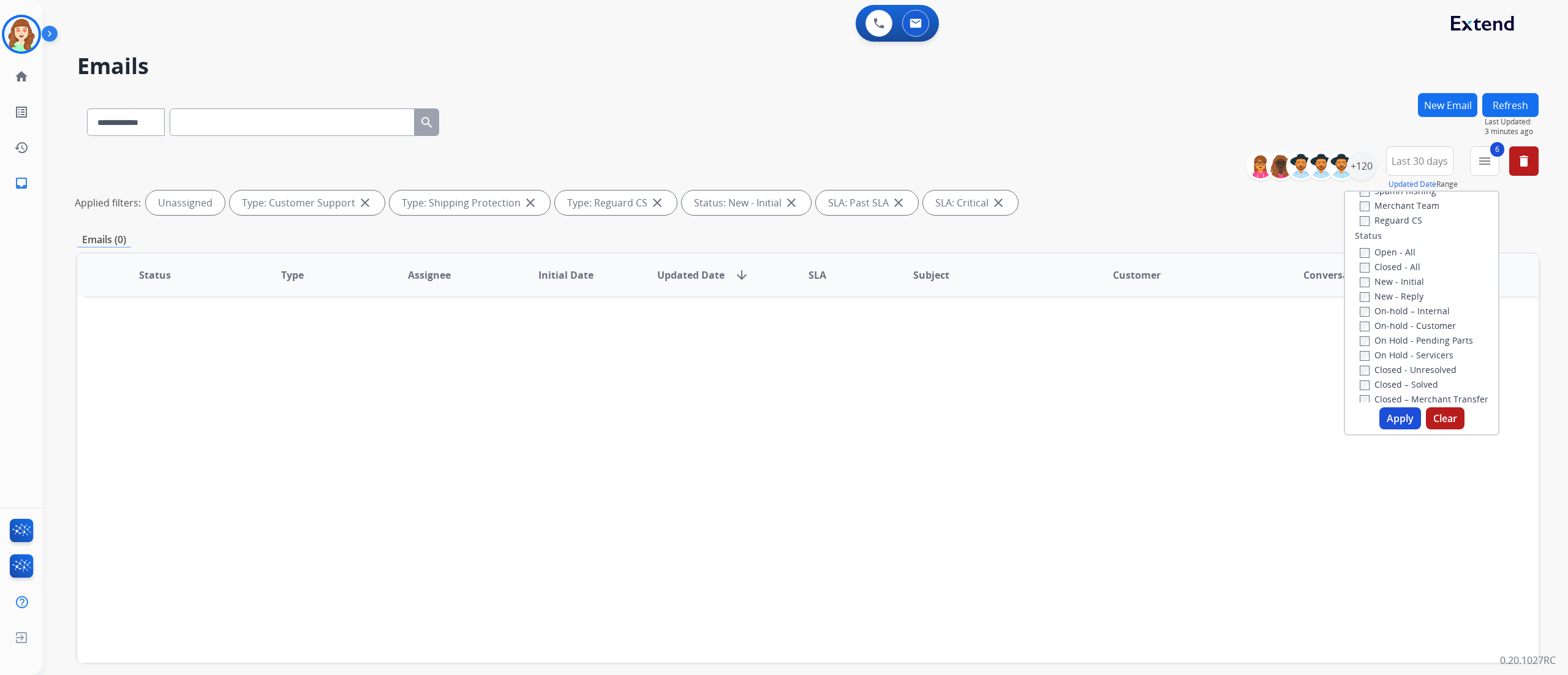 scroll, scrollTop: 93, scrollLeft: 0, axis: vertical 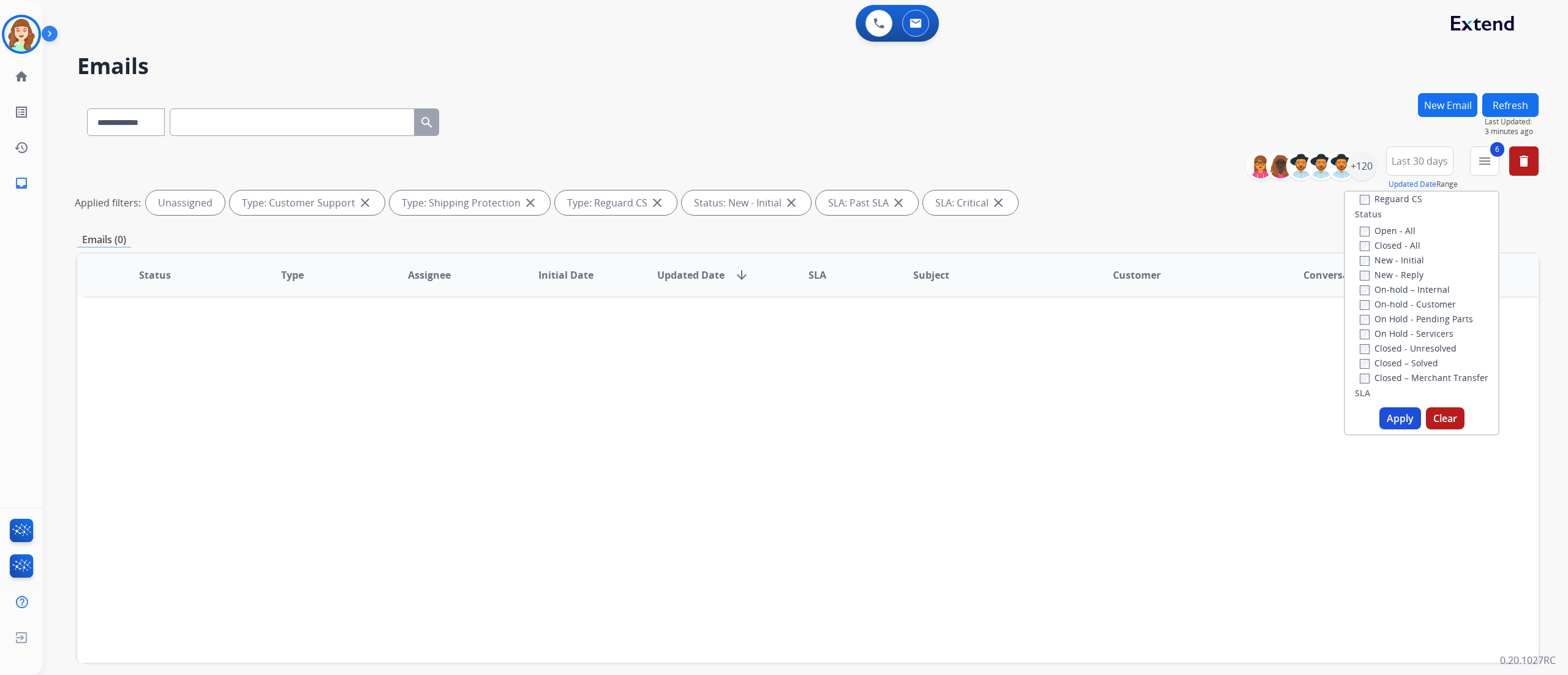 click on "Apply" at bounding box center [1400, 418] 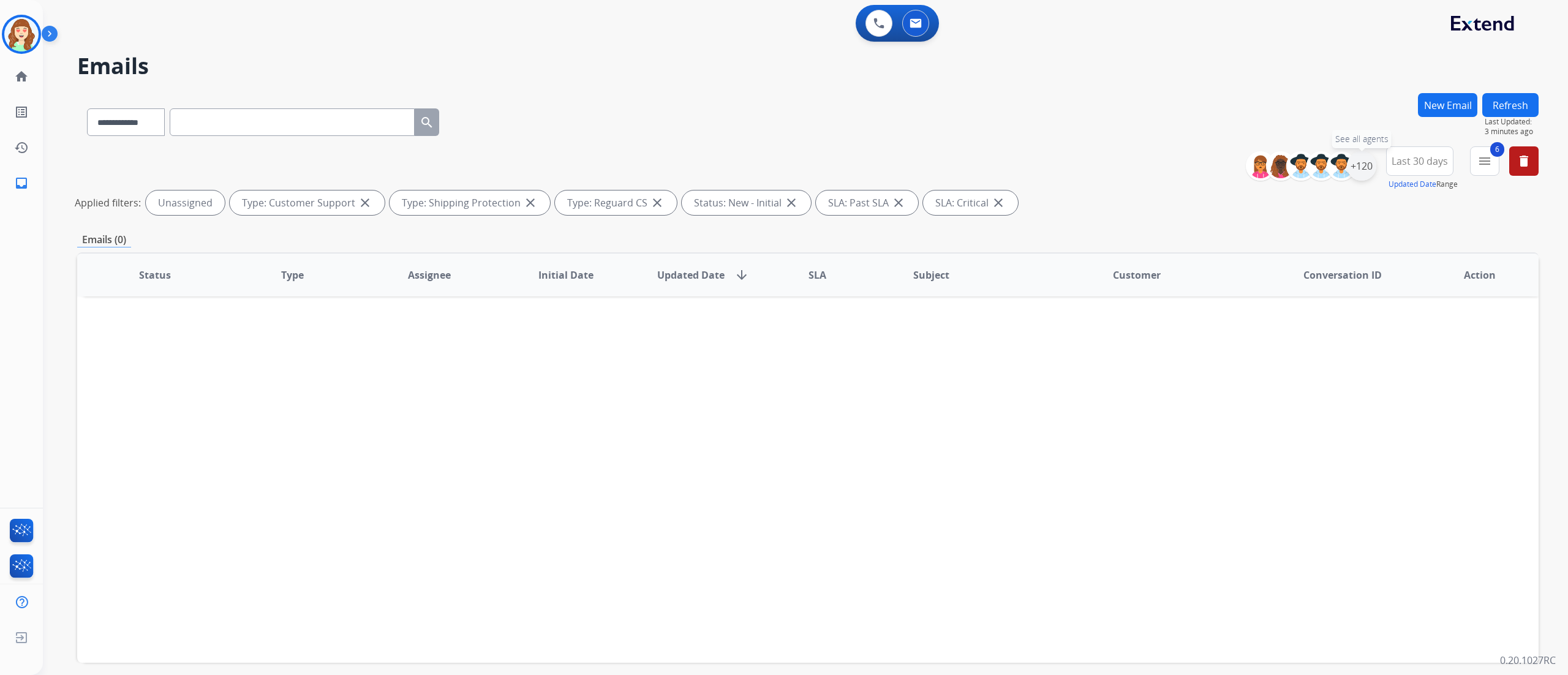 click on "+120" at bounding box center (1362, 166) 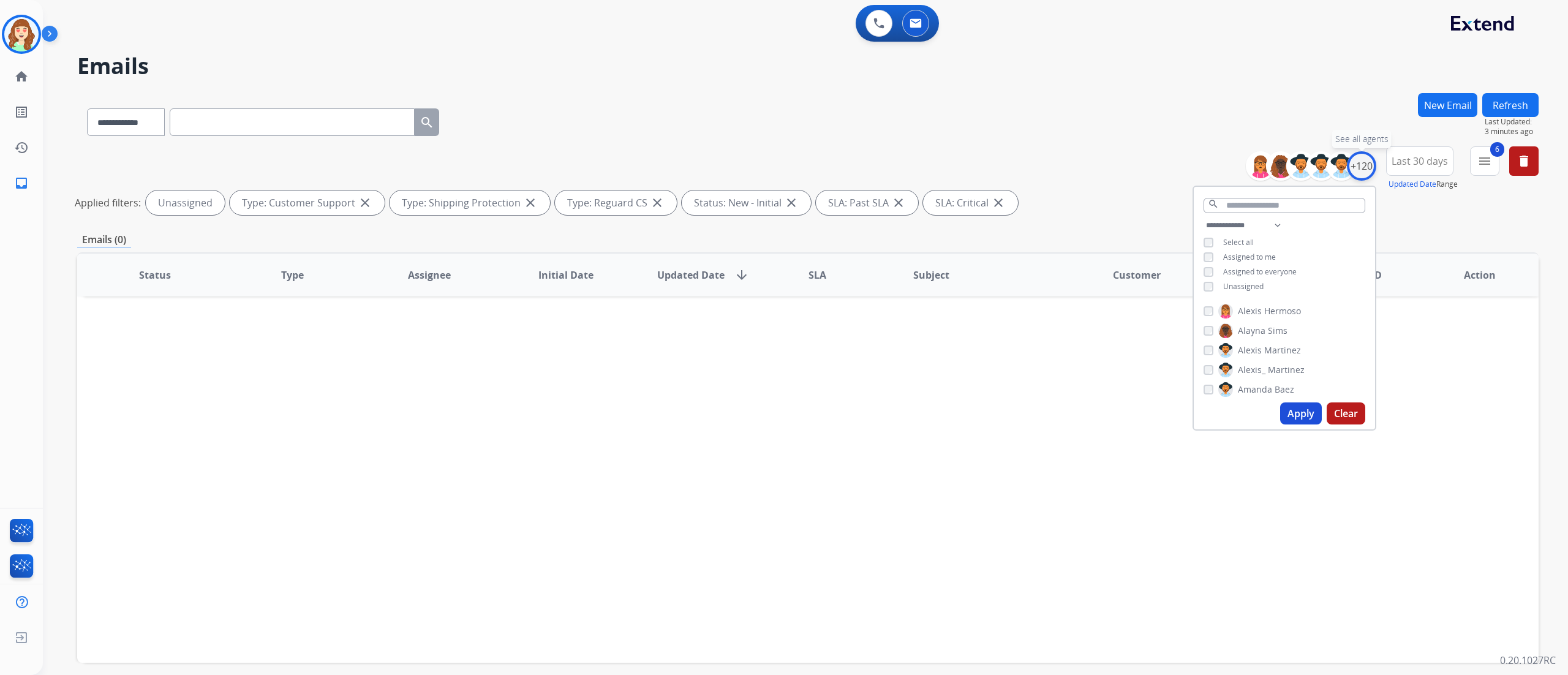 click on "+120" at bounding box center (1362, 166) 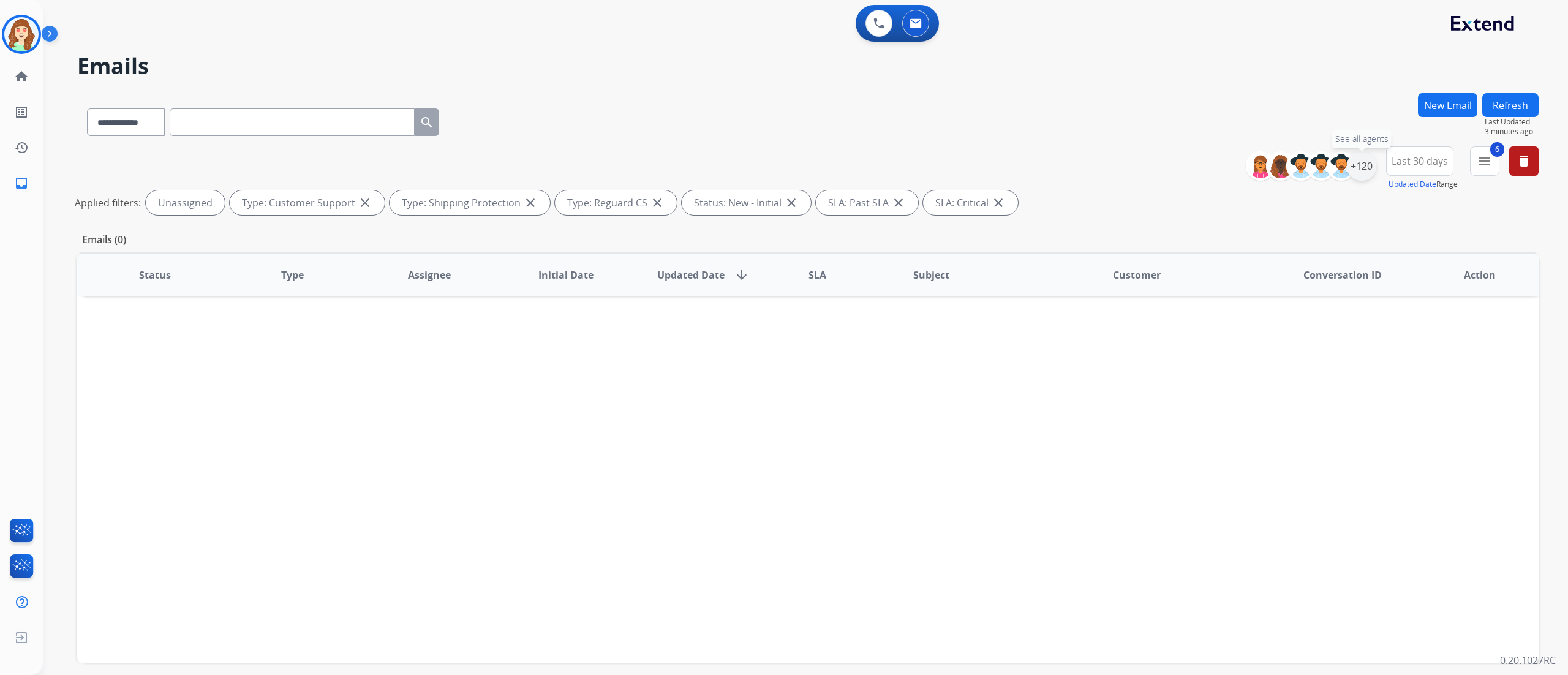 click on "+120" at bounding box center [1362, 166] 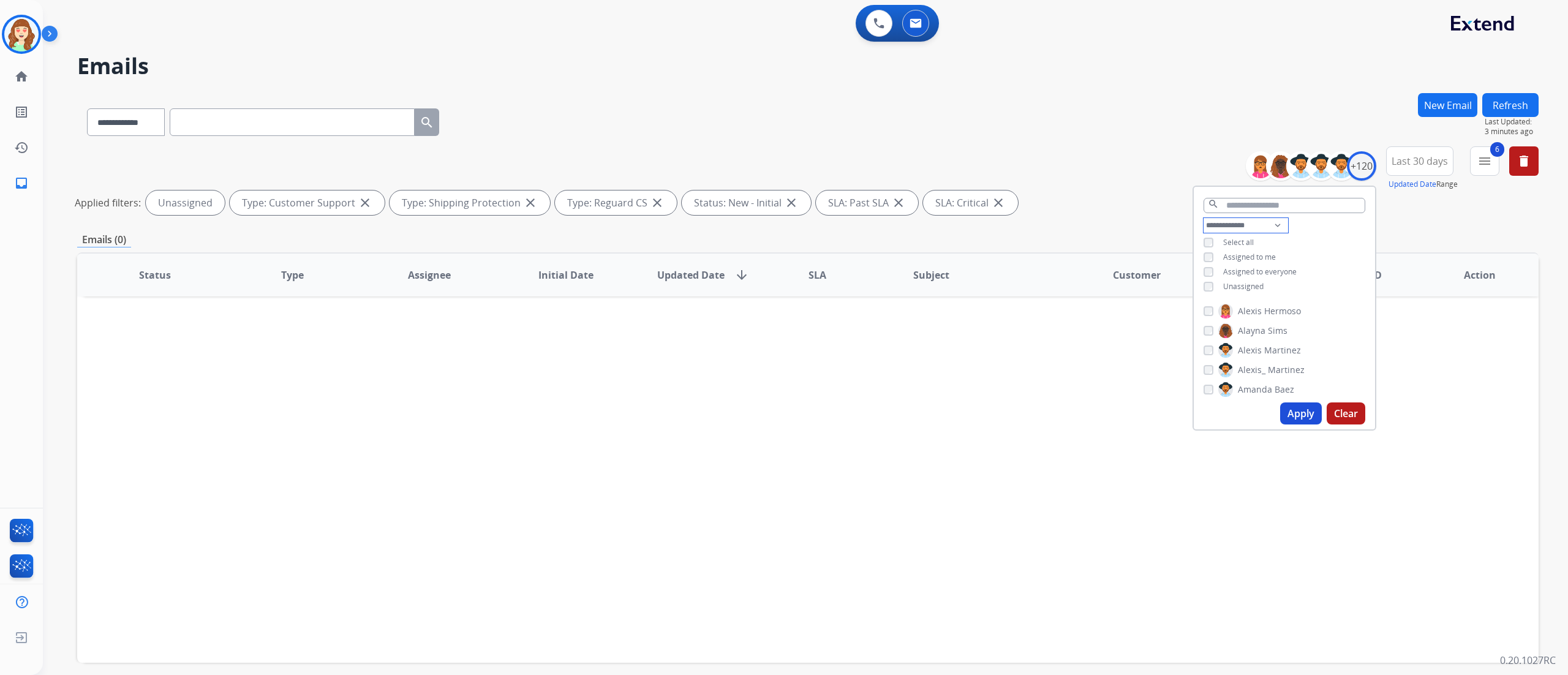 click on "**********" at bounding box center [1246, 225] 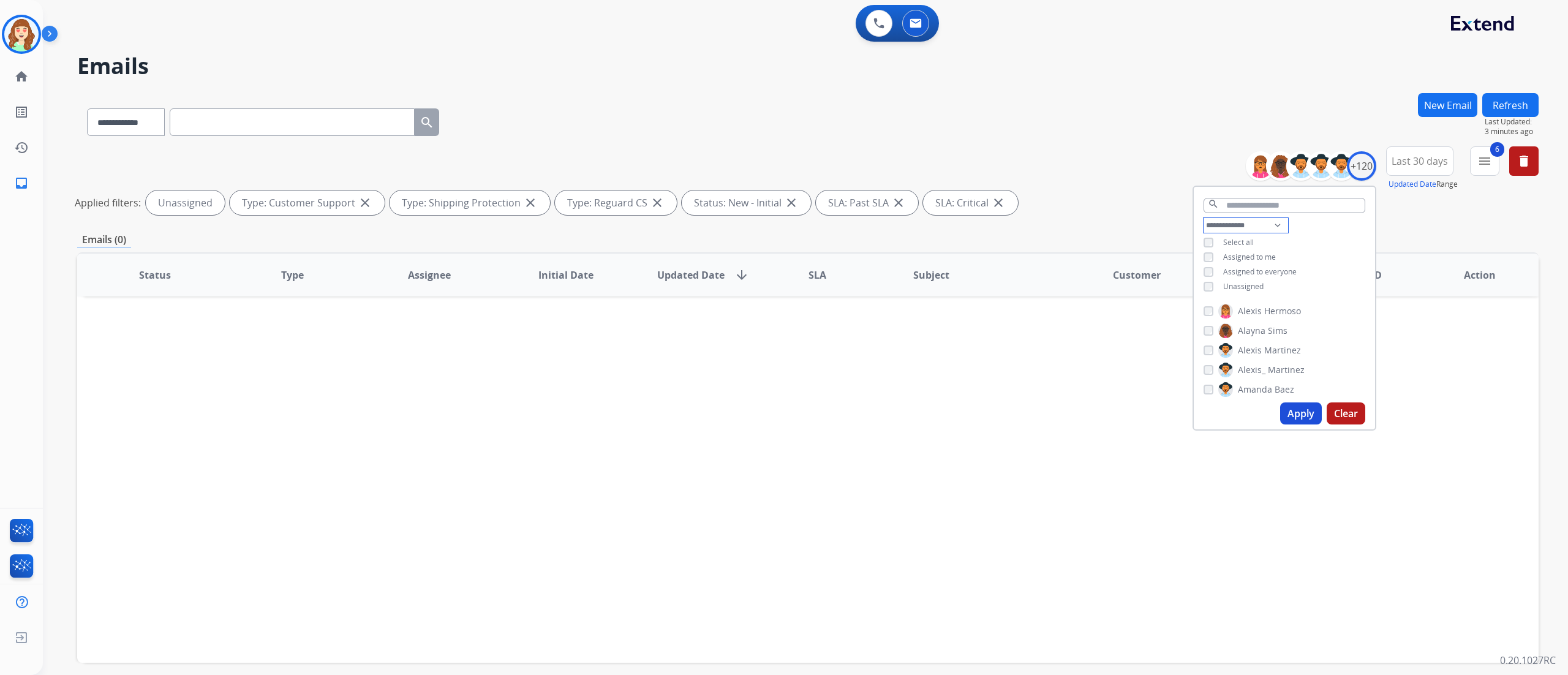 select on "**********" 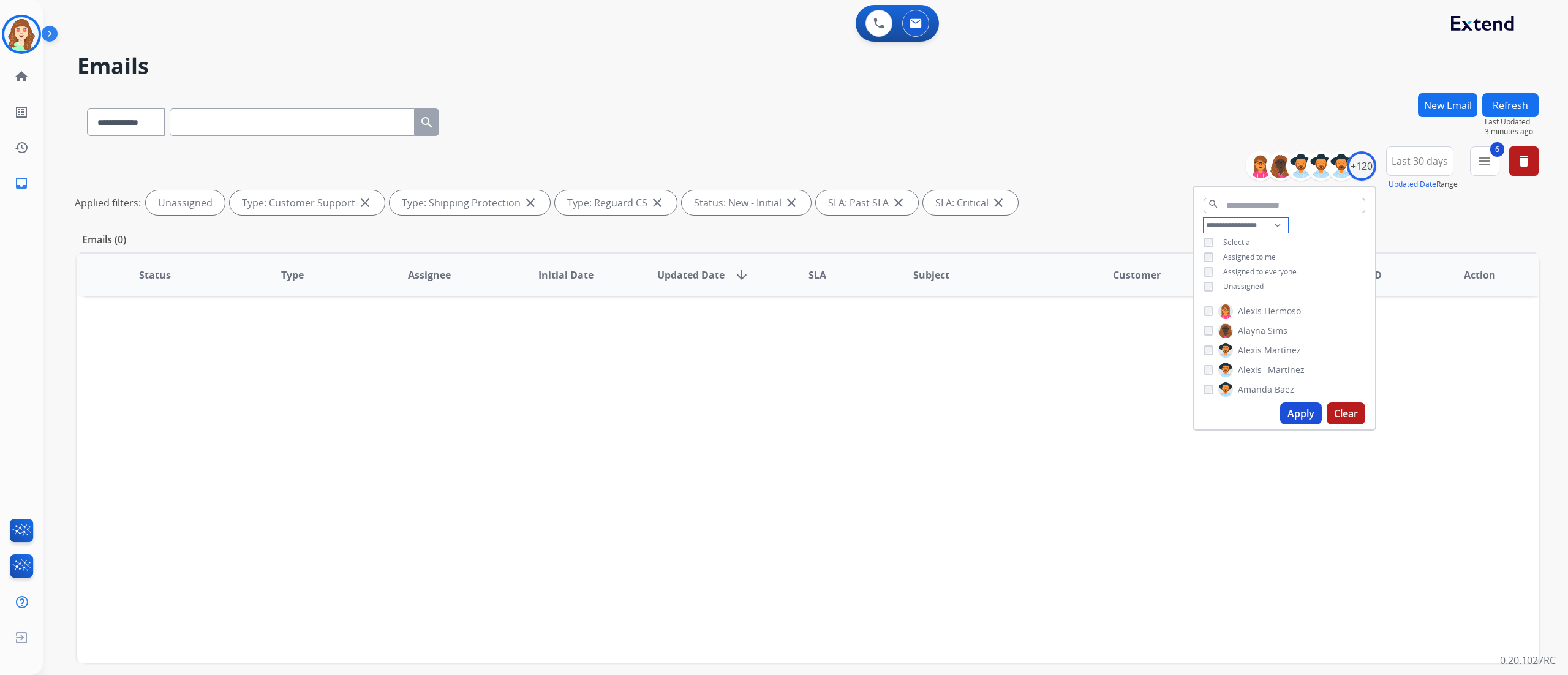 click on "**********" at bounding box center (1246, 225) 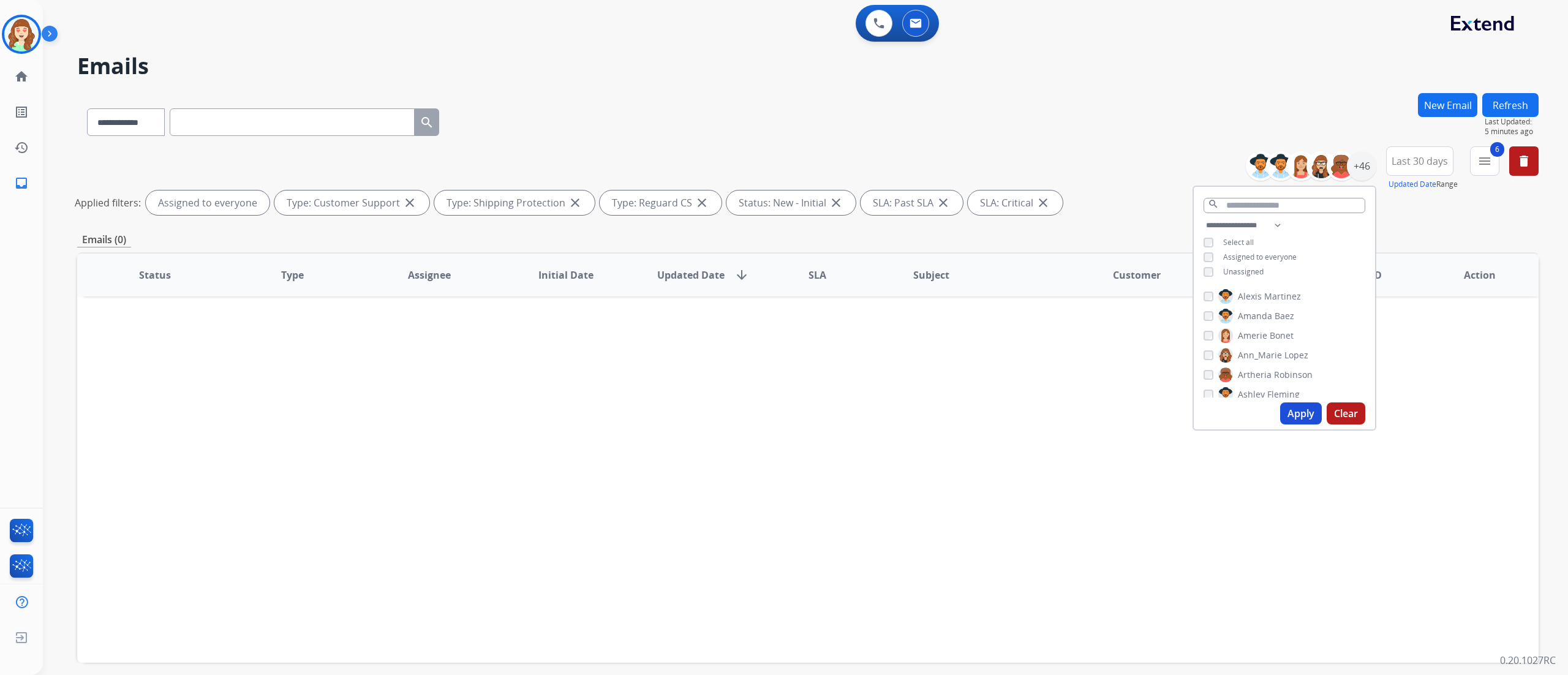 click on "6 menu Type  Claims Adjudication   Customer Support   Escalation   Service Support   Shipping Protection   Warranty Ops   Dev Test   Spam/Phishing   Merchant Team   Reguard CS  Status  Open - All   Closed - All   New - Initial   New - Reply   On-hold – Internal   On-hold - Customer   On Hold - Pending Parts   On Hold - Servicers   Closed - Unresolved   Closed – Solved   Closed – Merchant Transfer  SLA  Within SLA   Nearing SLA   Past SLA   Critical   On Hold   Closed  Processed  Migration   Webhook   Polling   Extend.com (API)  Apply Clear" at bounding box center [1485, 168] 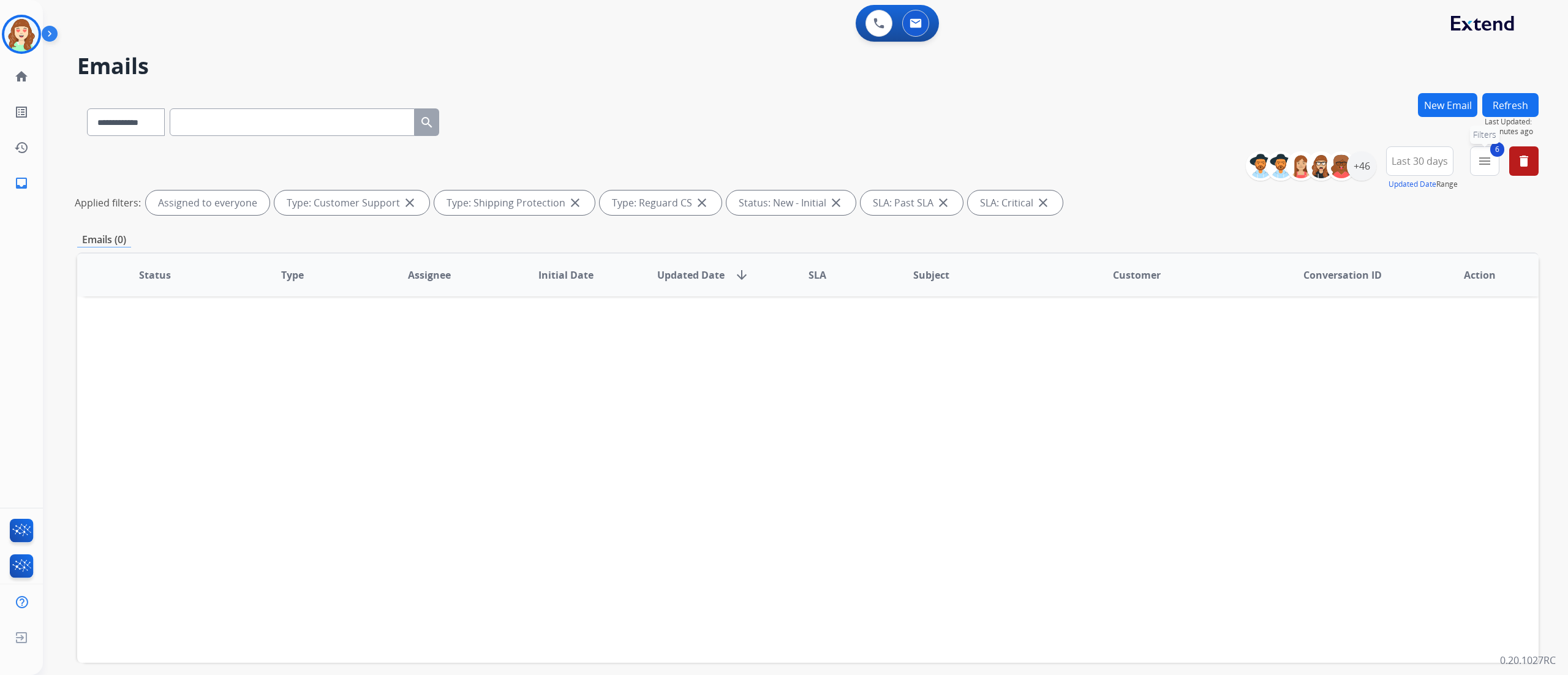 click on "menu" at bounding box center (1485, 161) 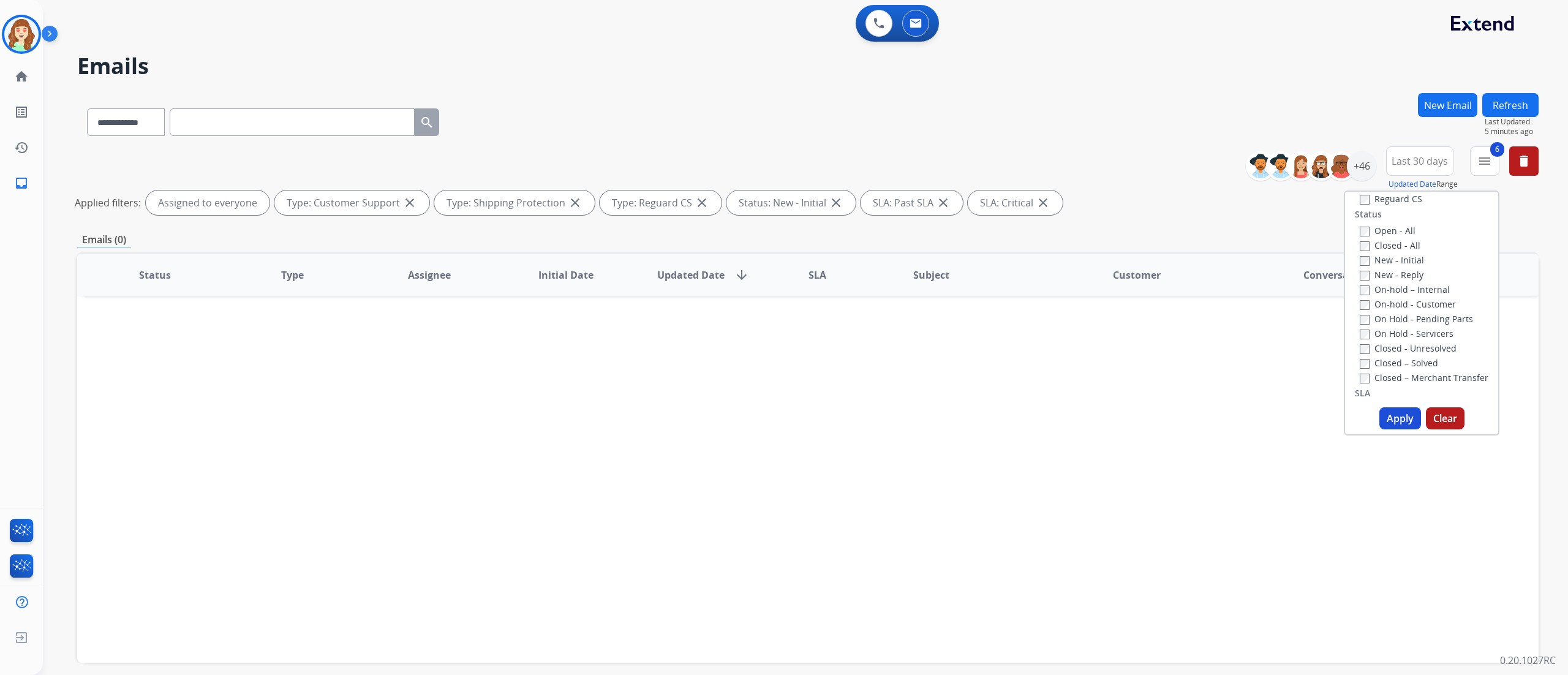 click on "New - Initial" at bounding box center (1392, 260) 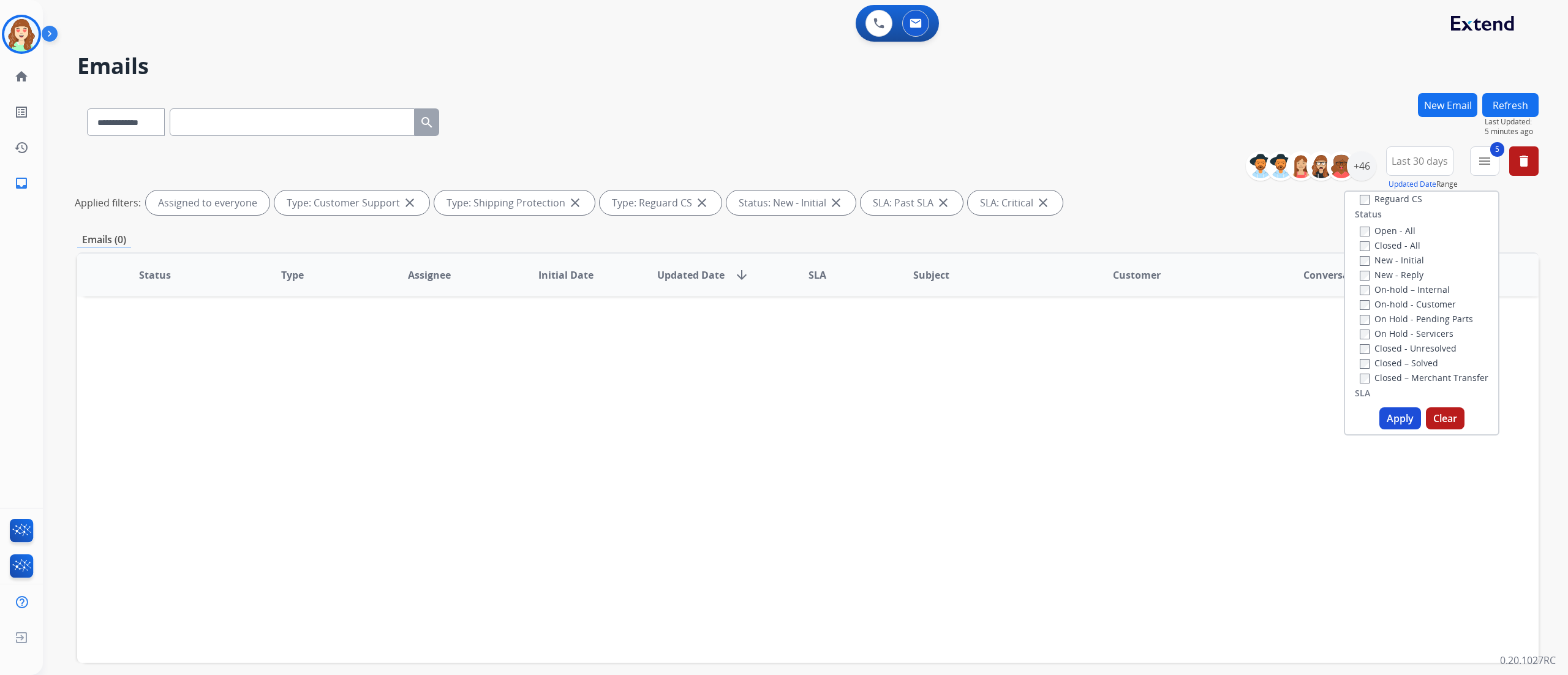 click on "New - Initial" at bounding box center [1392, 260] 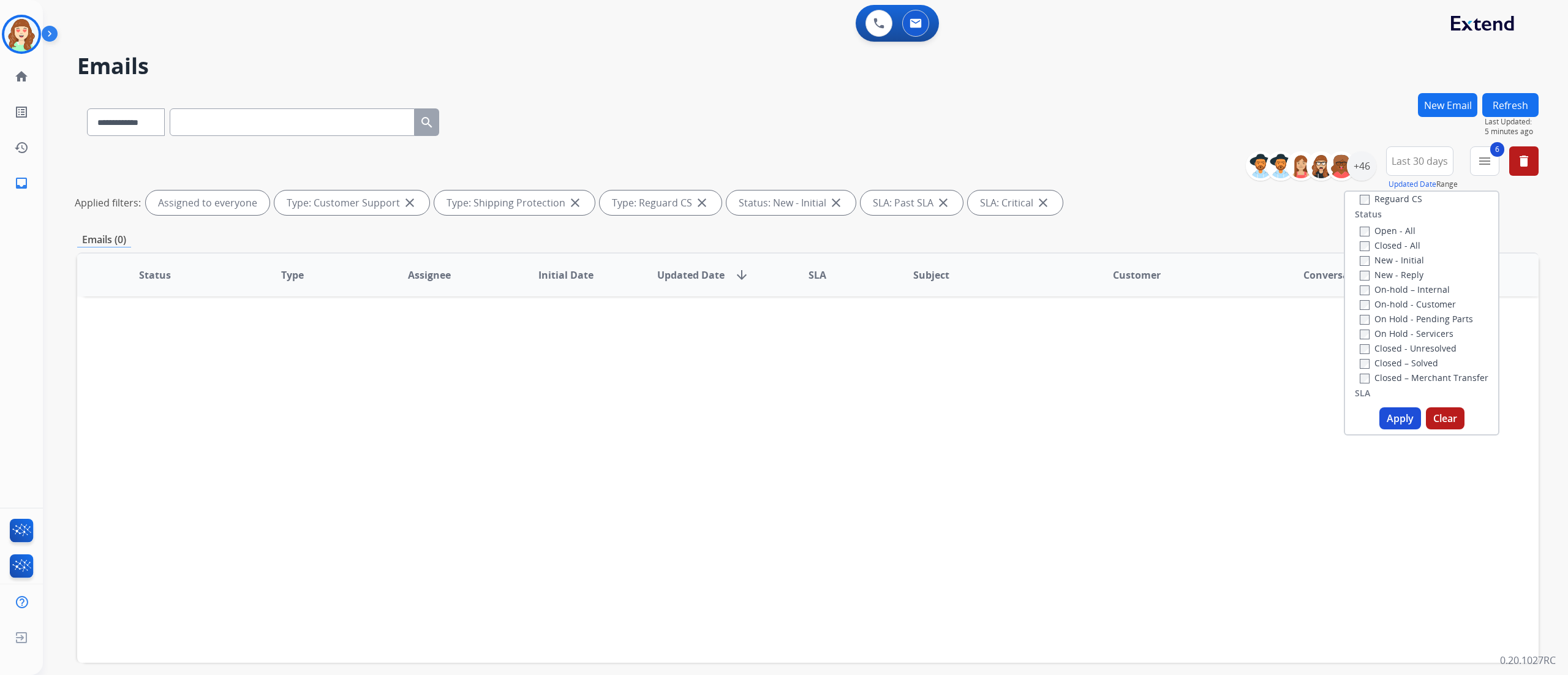 click on "Apply" at bounding box center (1400, 418) 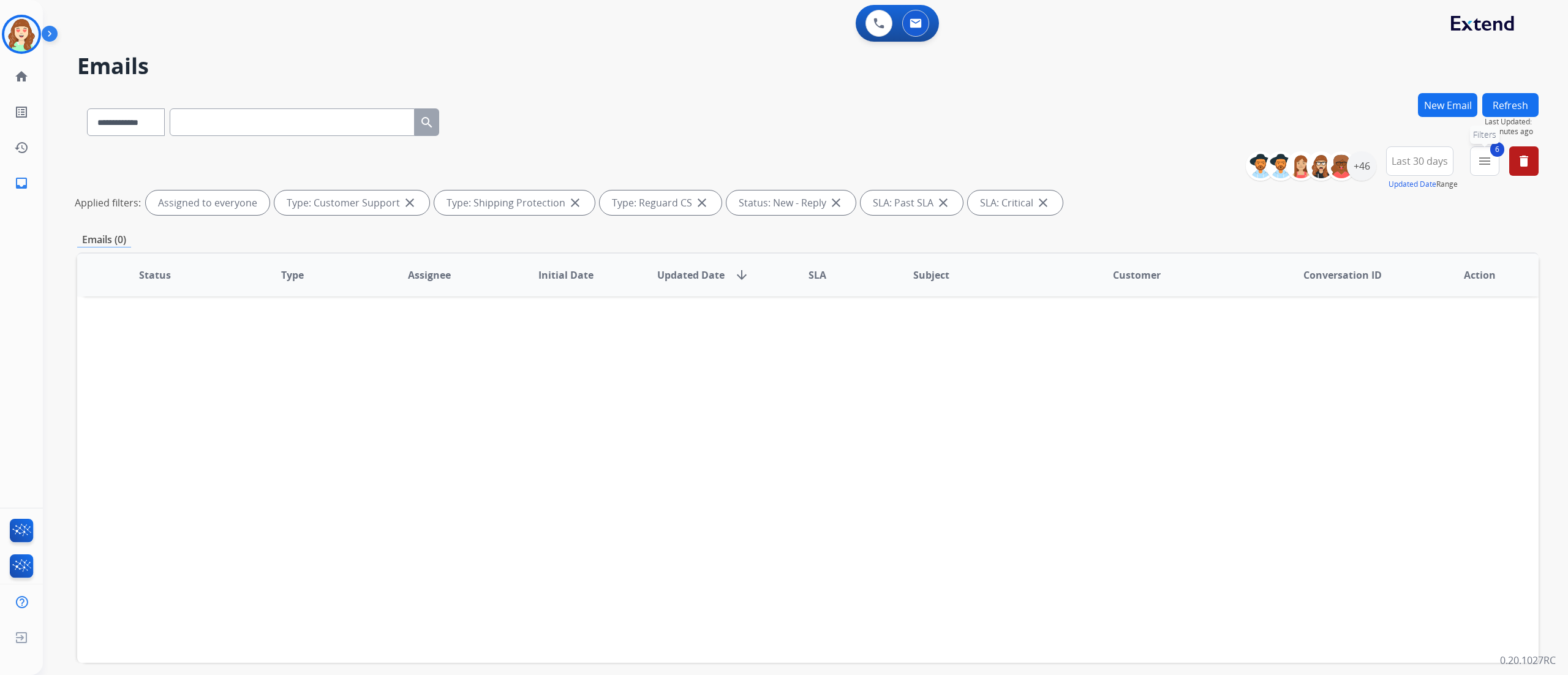 click on "menu" at bounding box center [1485, 161] 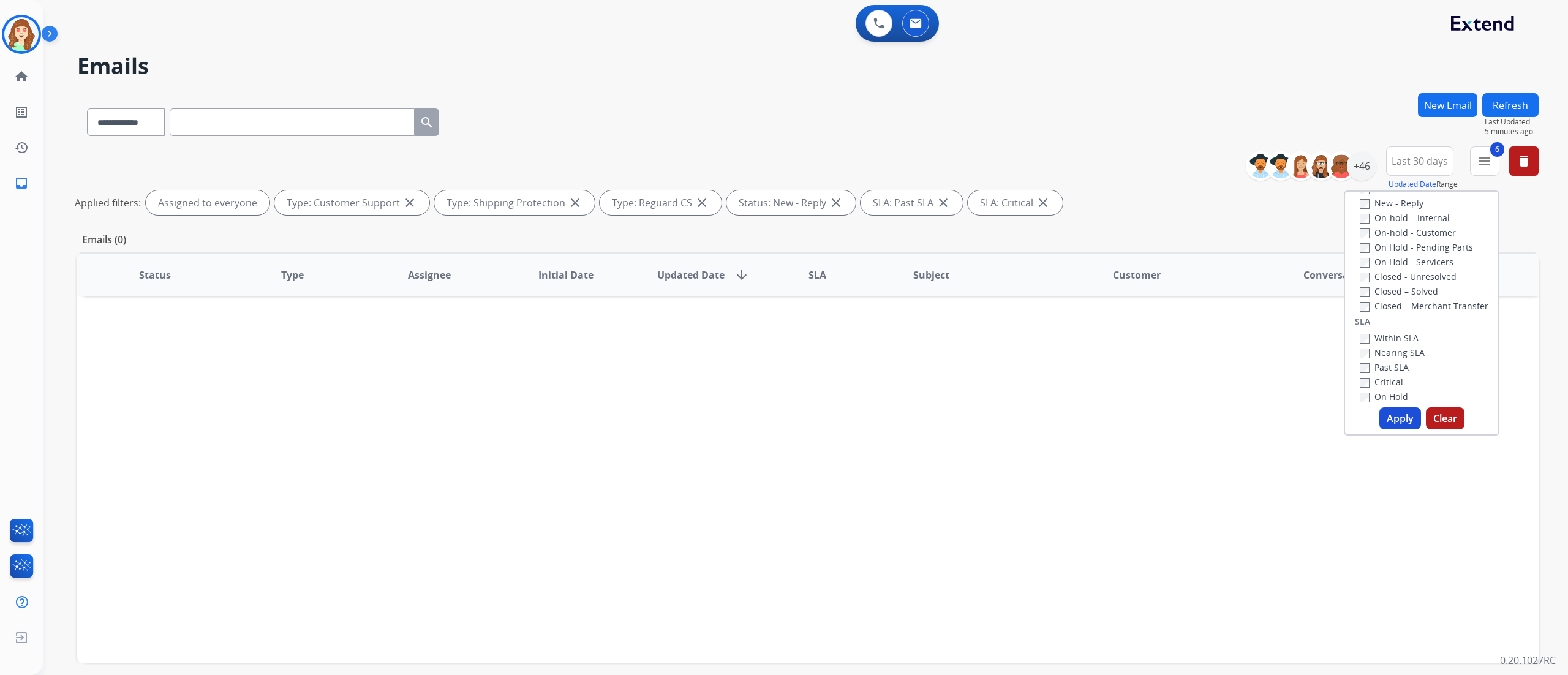 scroll, scrollTop: 322, scrollLeft: 0, axis: vertical 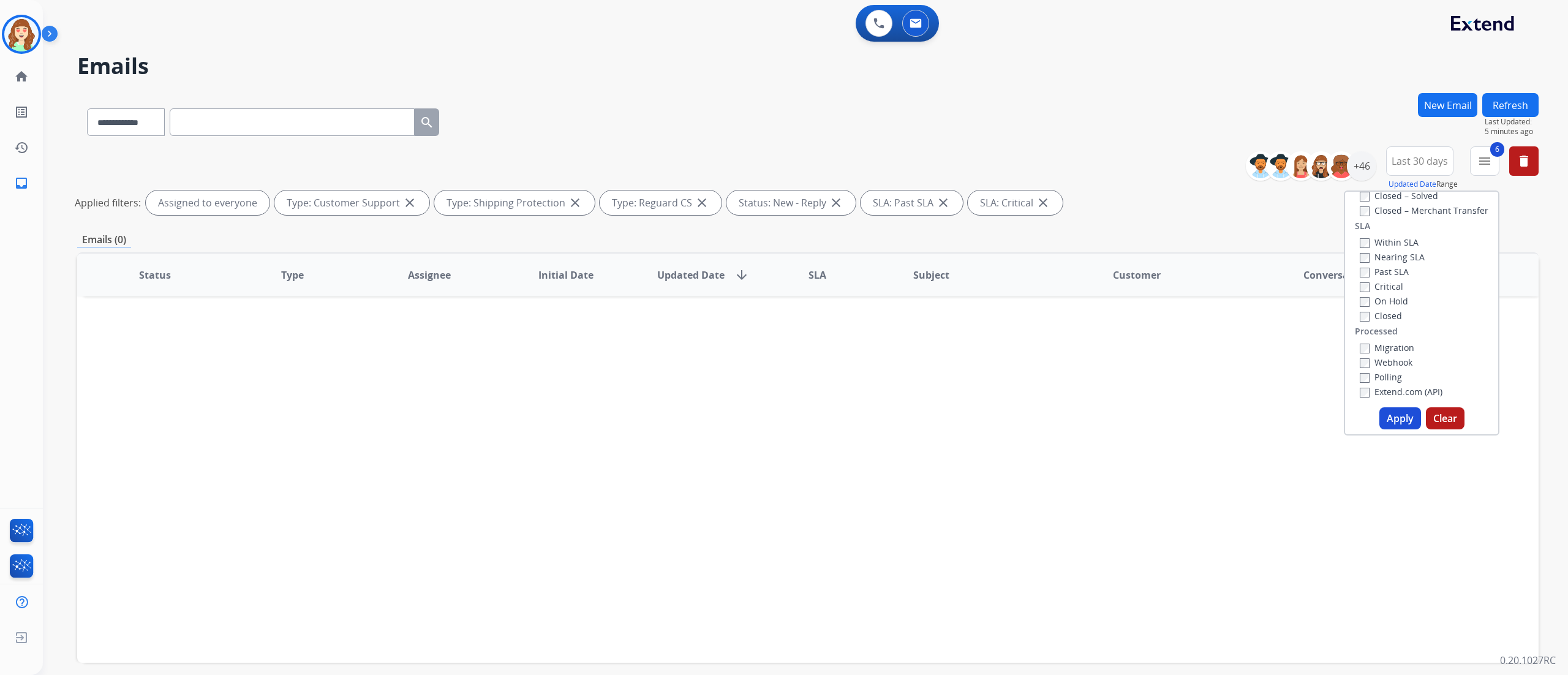 click on "Apply" at bounding box center (1400, 418) 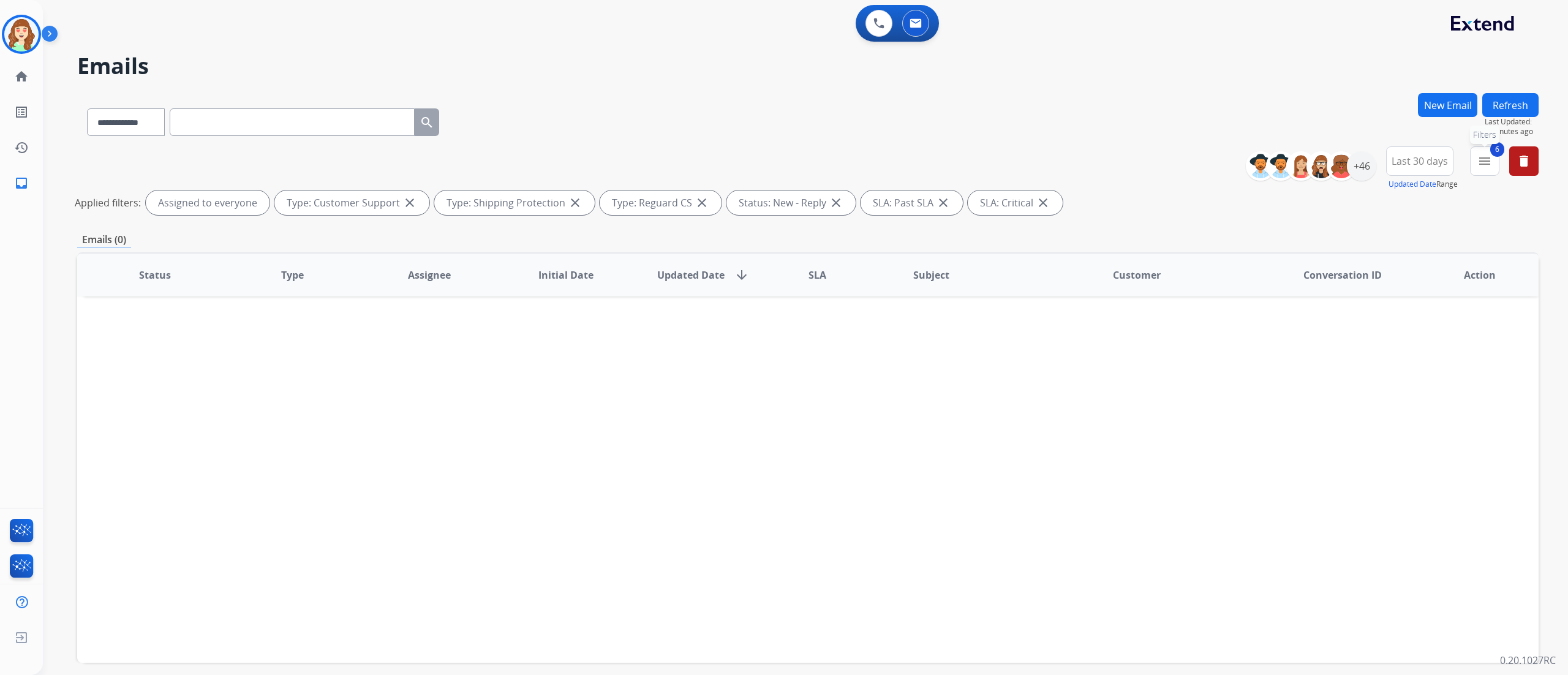 click on "menu" at bounding box center (1485, 161) 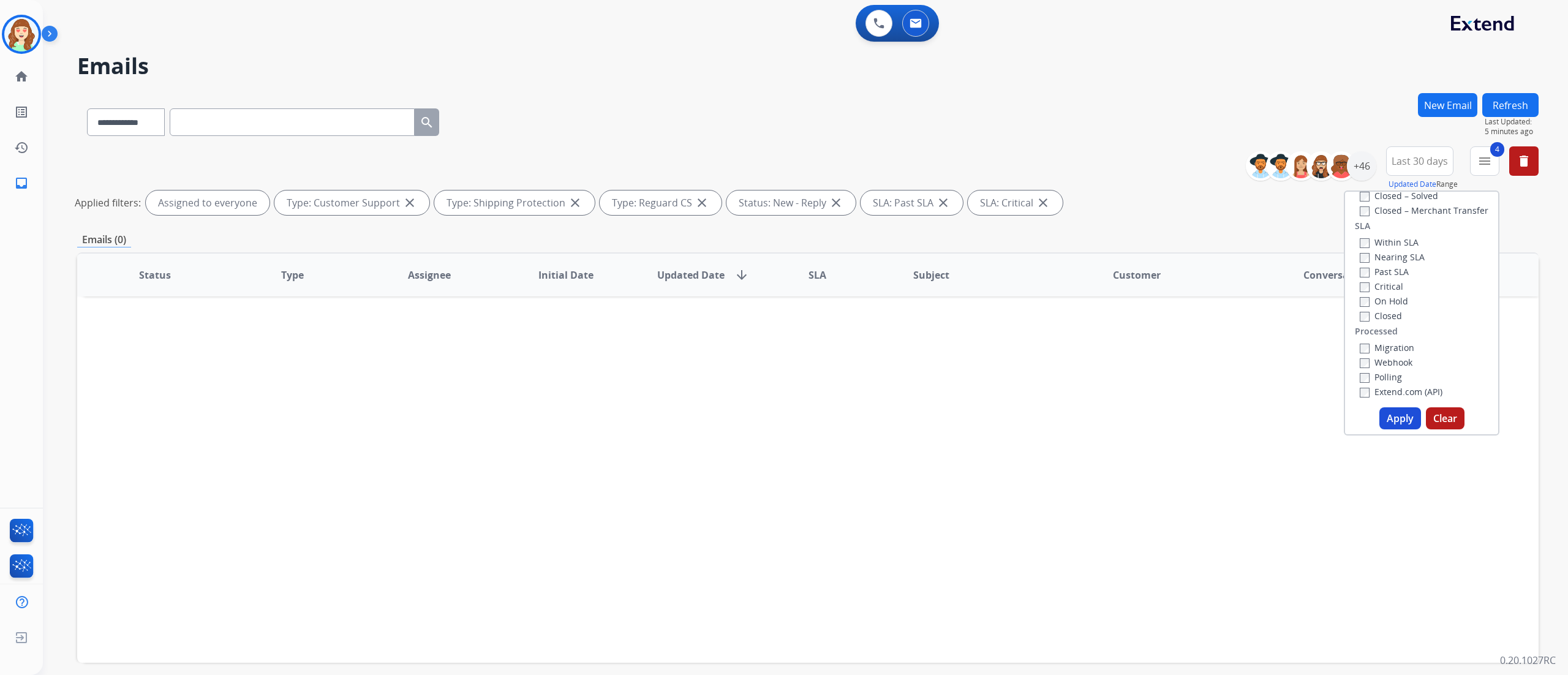 click on "Apply" at bounding box center (1400, 418) 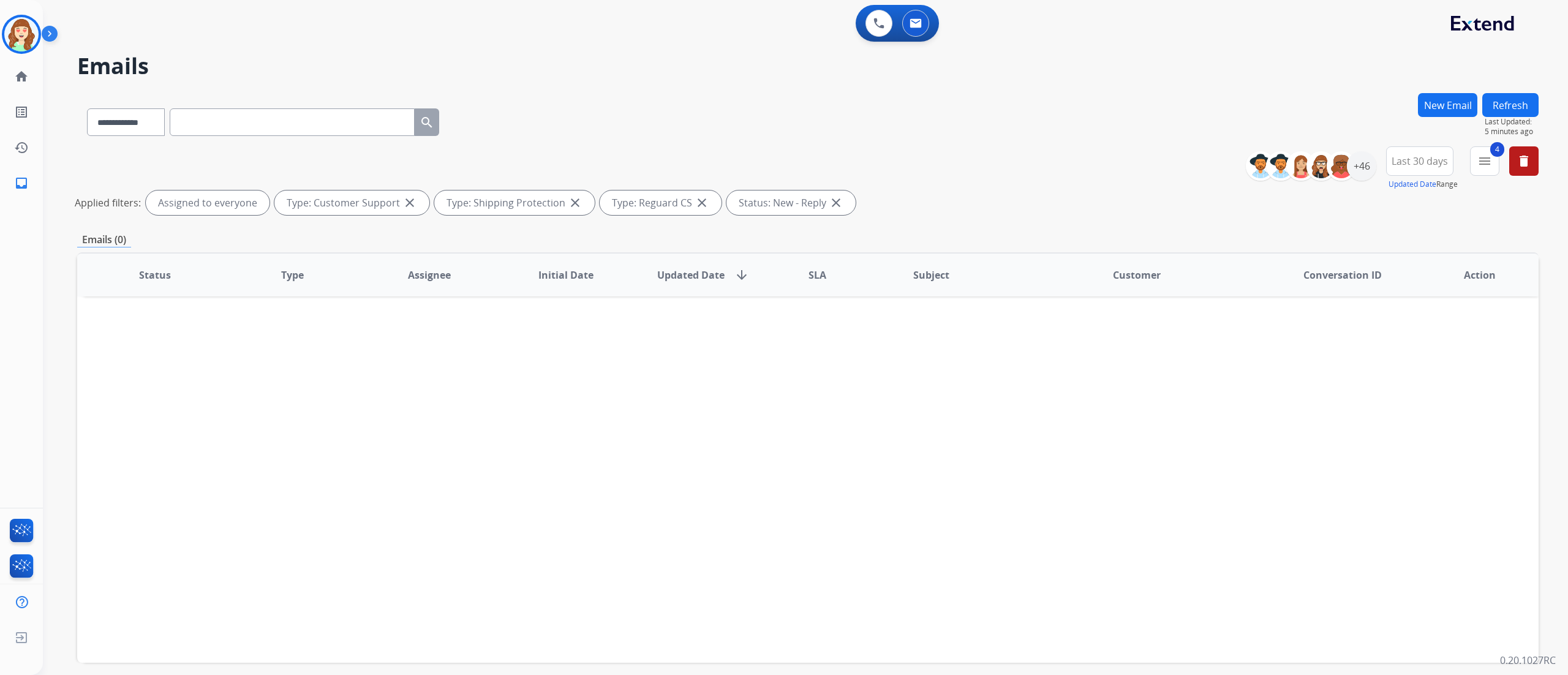click on "Applied filters: Assigned to everyone  Type: Customer Support  close  Type: Shipping Protection  close  Type: Reguard CS  close  Status: New - Reply  close" at bounding box center (805, 203) 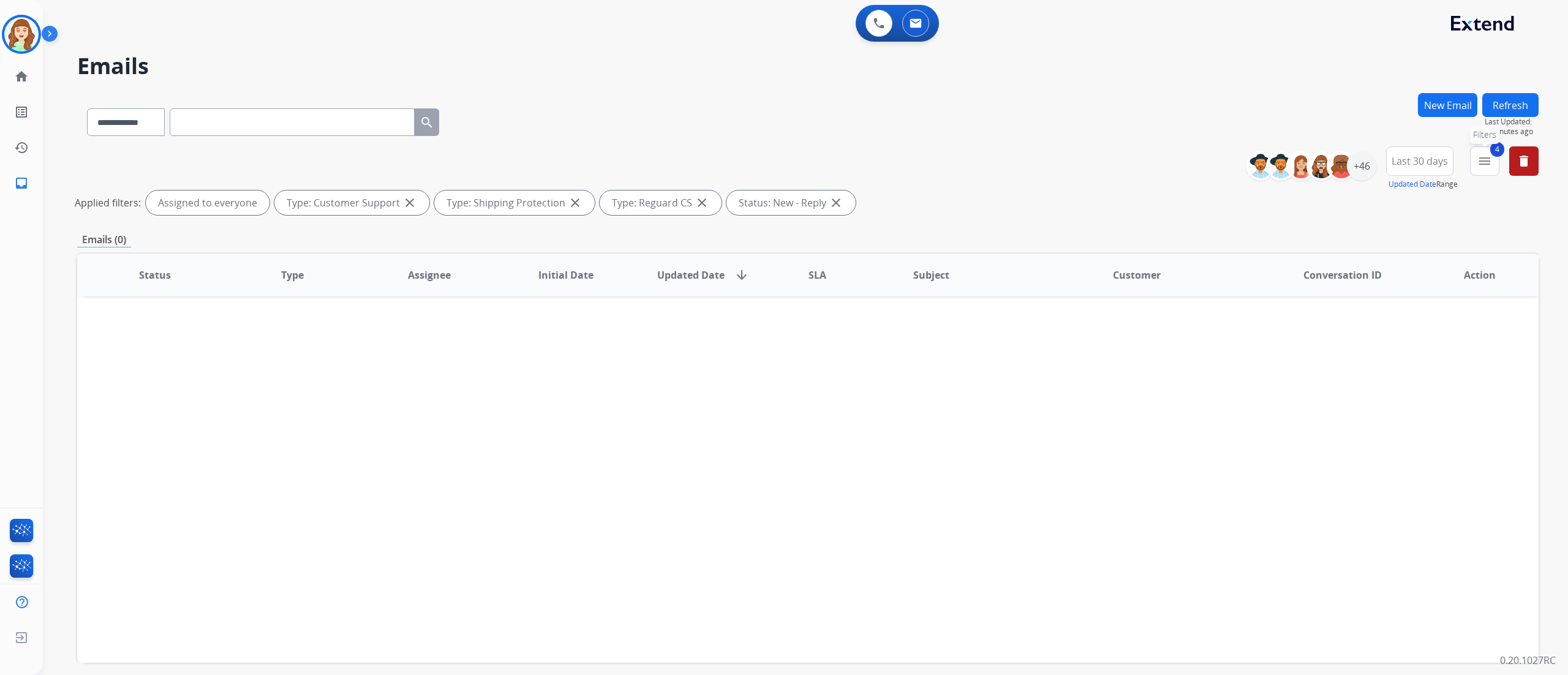 click on "4" at bounding box center [1497, 149] 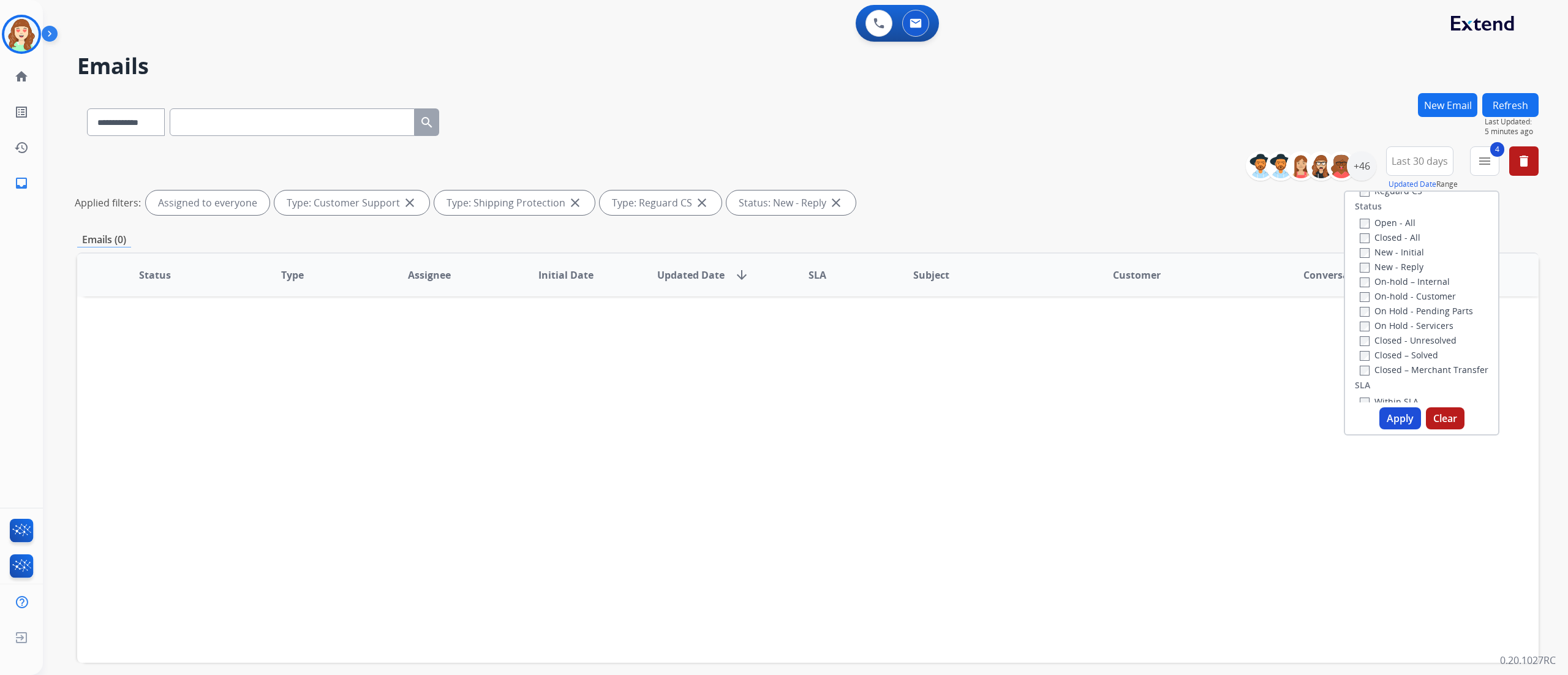 scroll, scrollTop: 157, scrollLeft: 0, axis: vertical 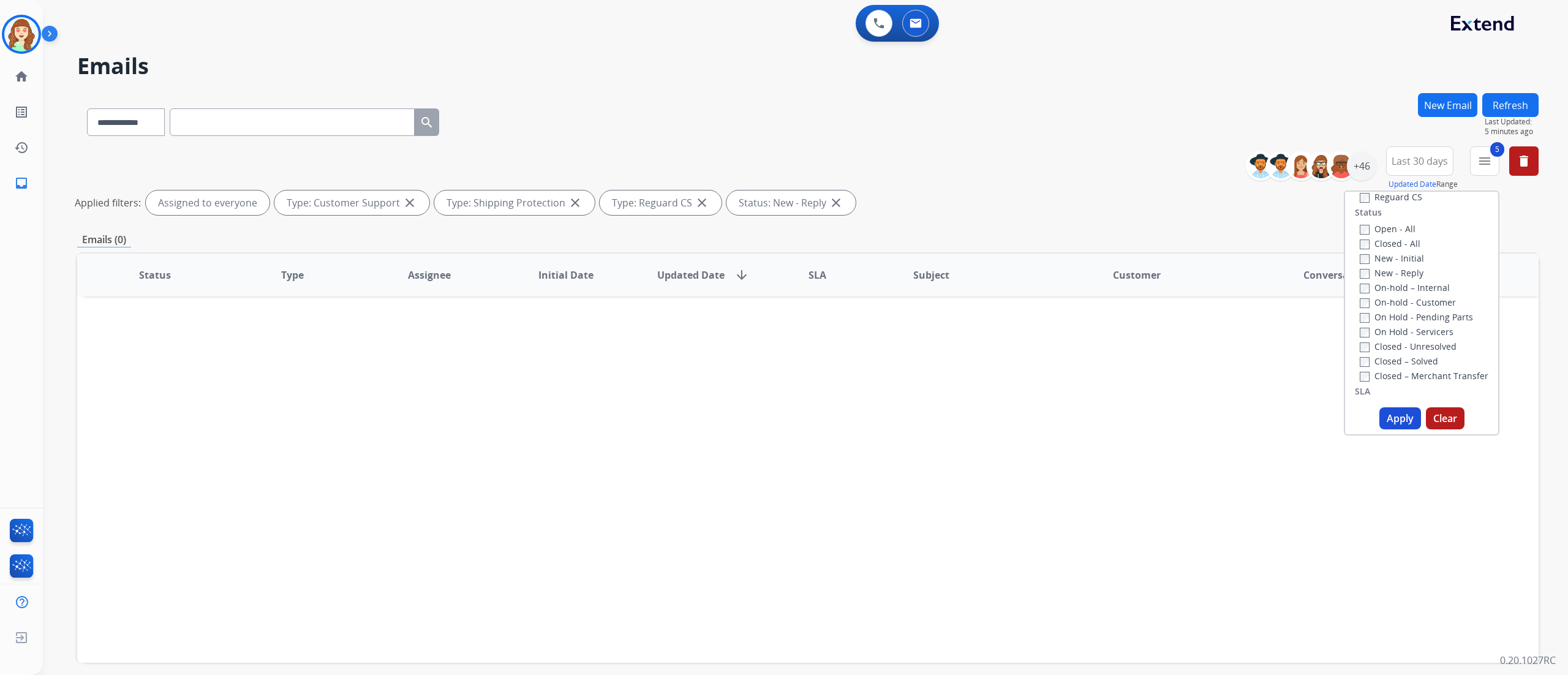 click on "Apply" at bounding box center (1400, 418) 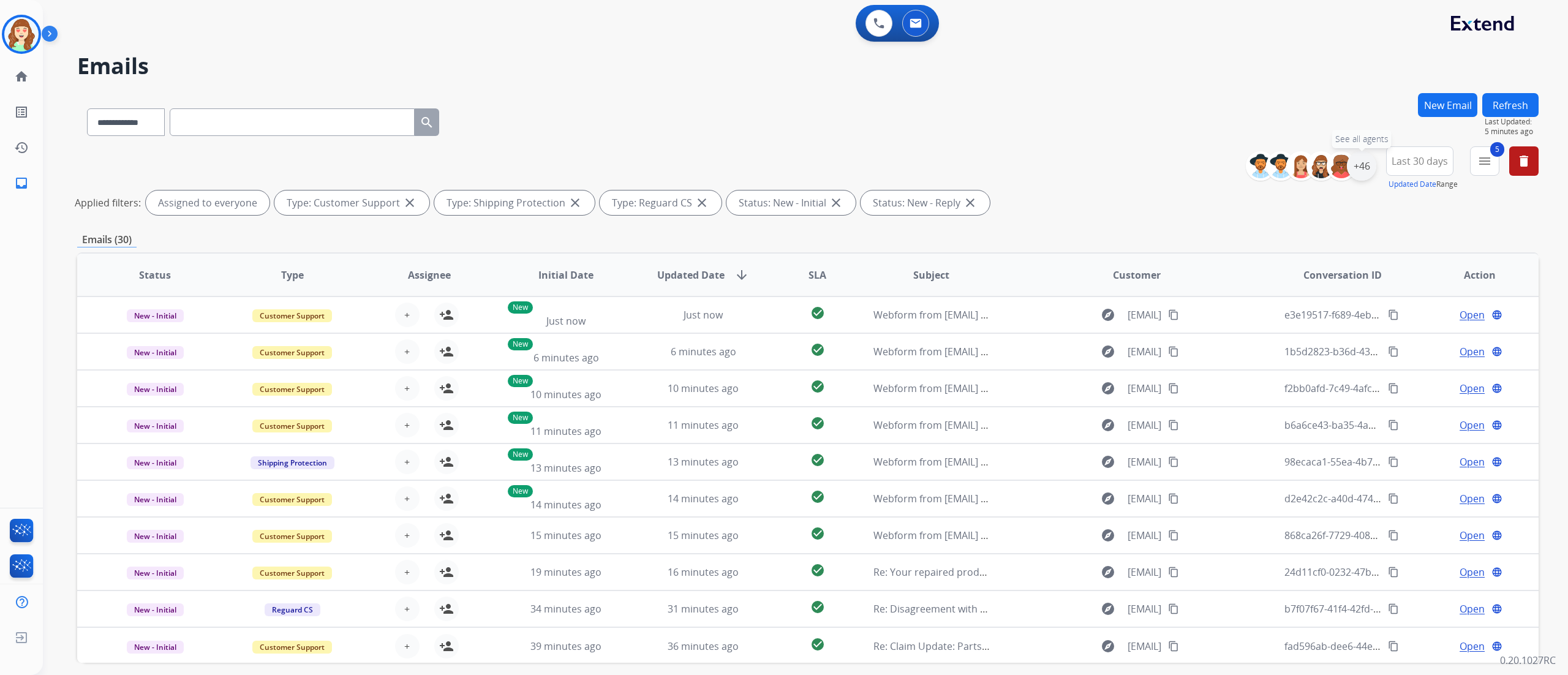 click on "+46" at bounding box center (1362, 166) 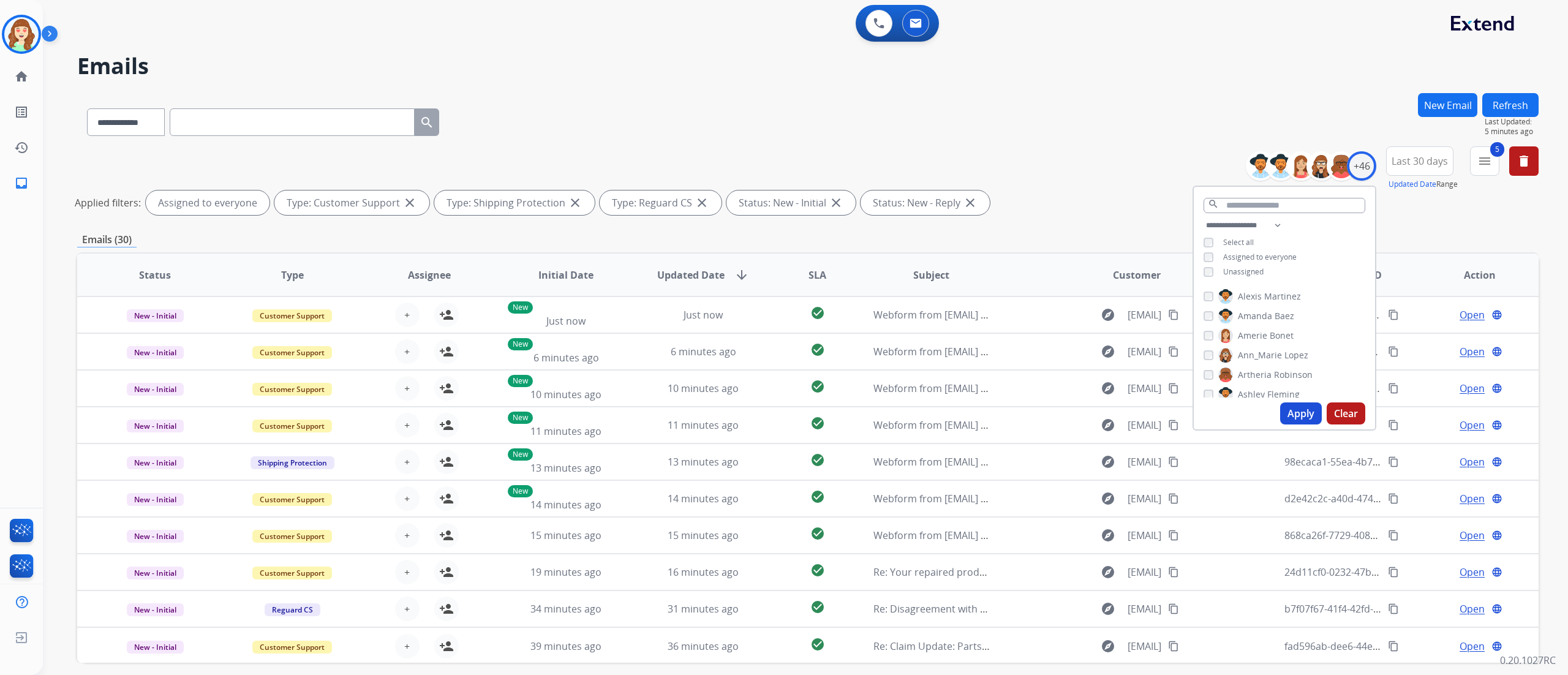 click on "Apply" at bounding box center [1301, 413] 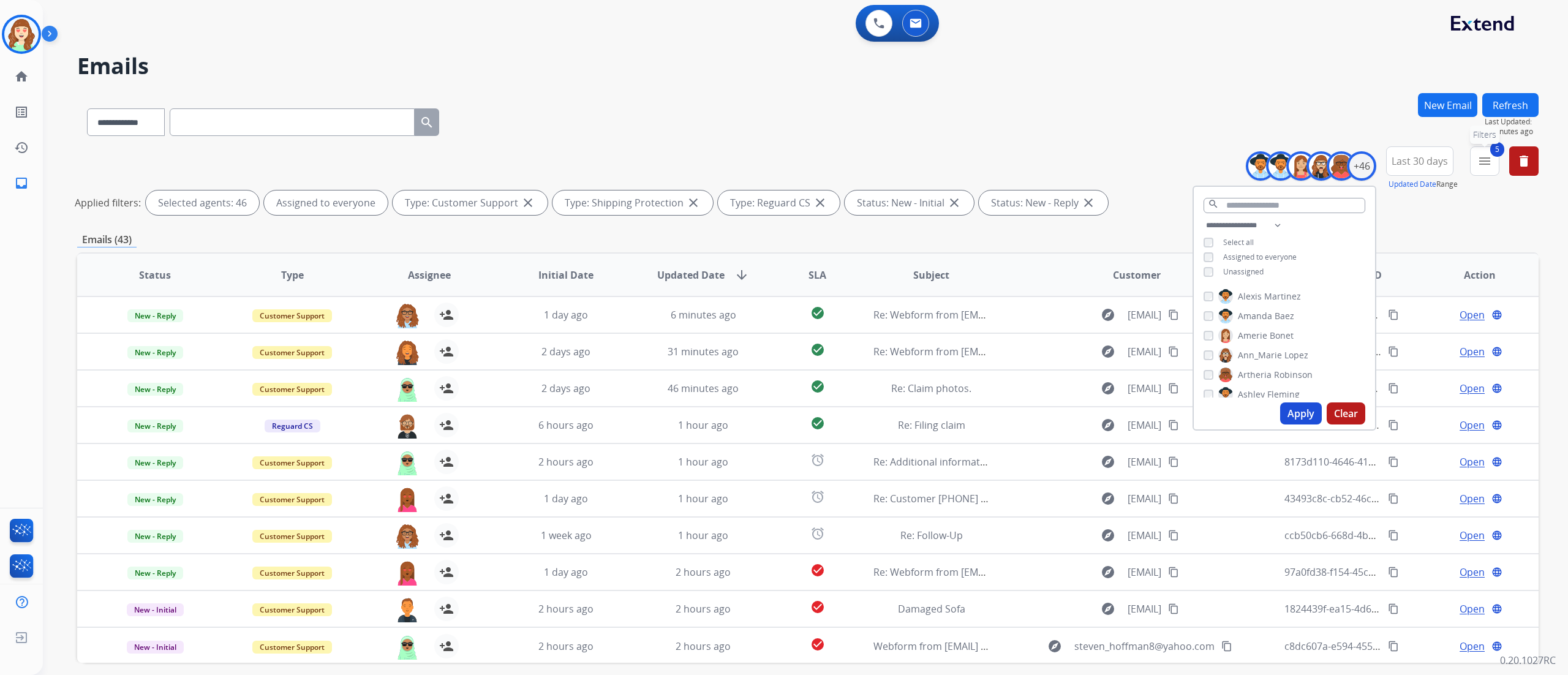 click on "menu" at bounding box center [1485, 161] 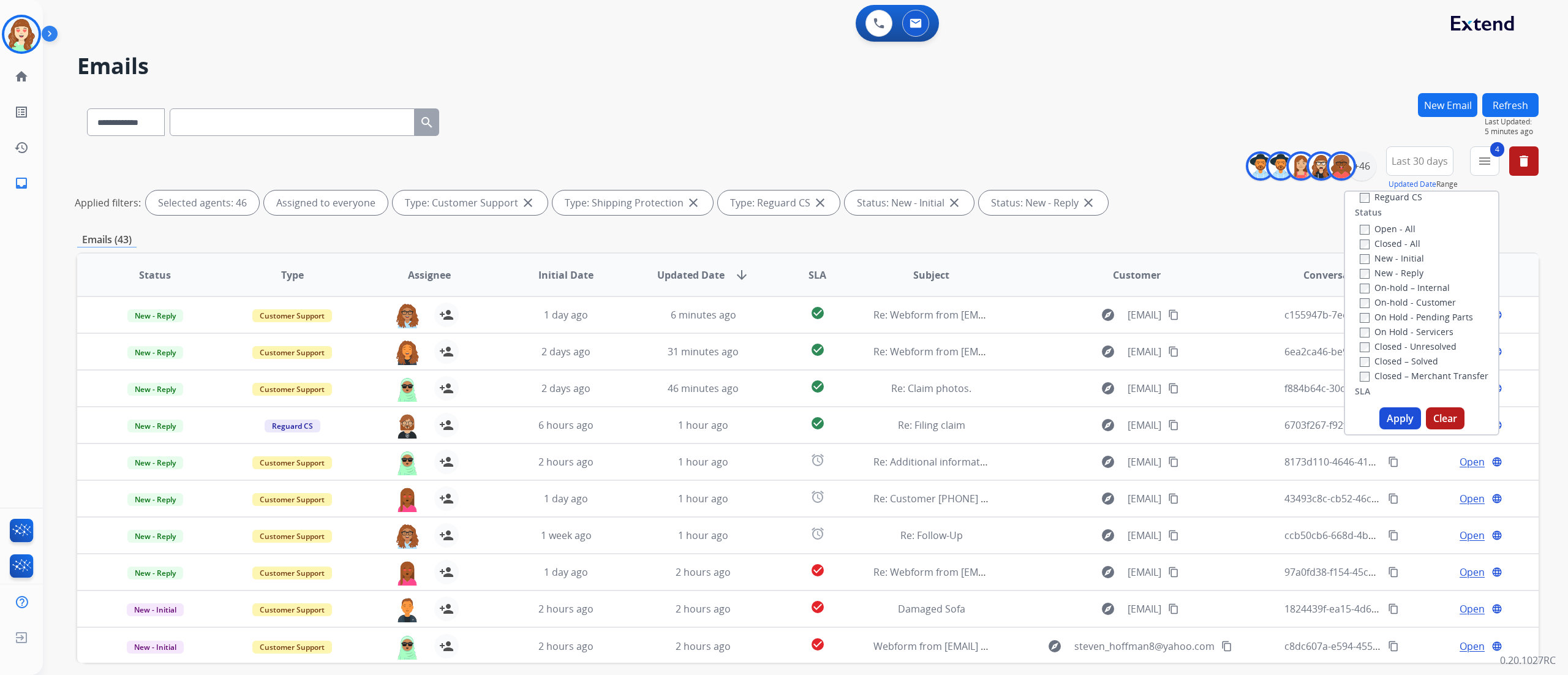 click on "Apply" at bounding box center [1400, 418] 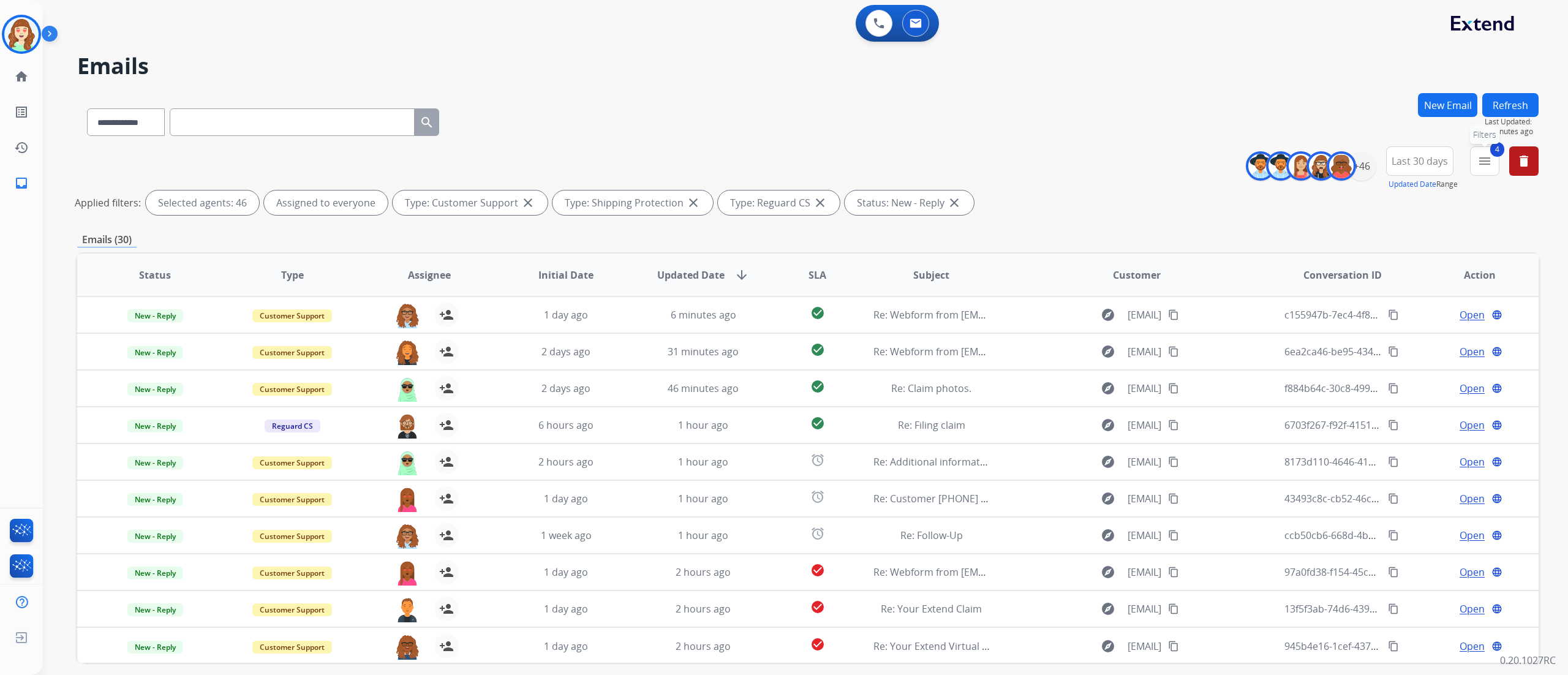 click on "menu" at bounding box center [1485, 161] 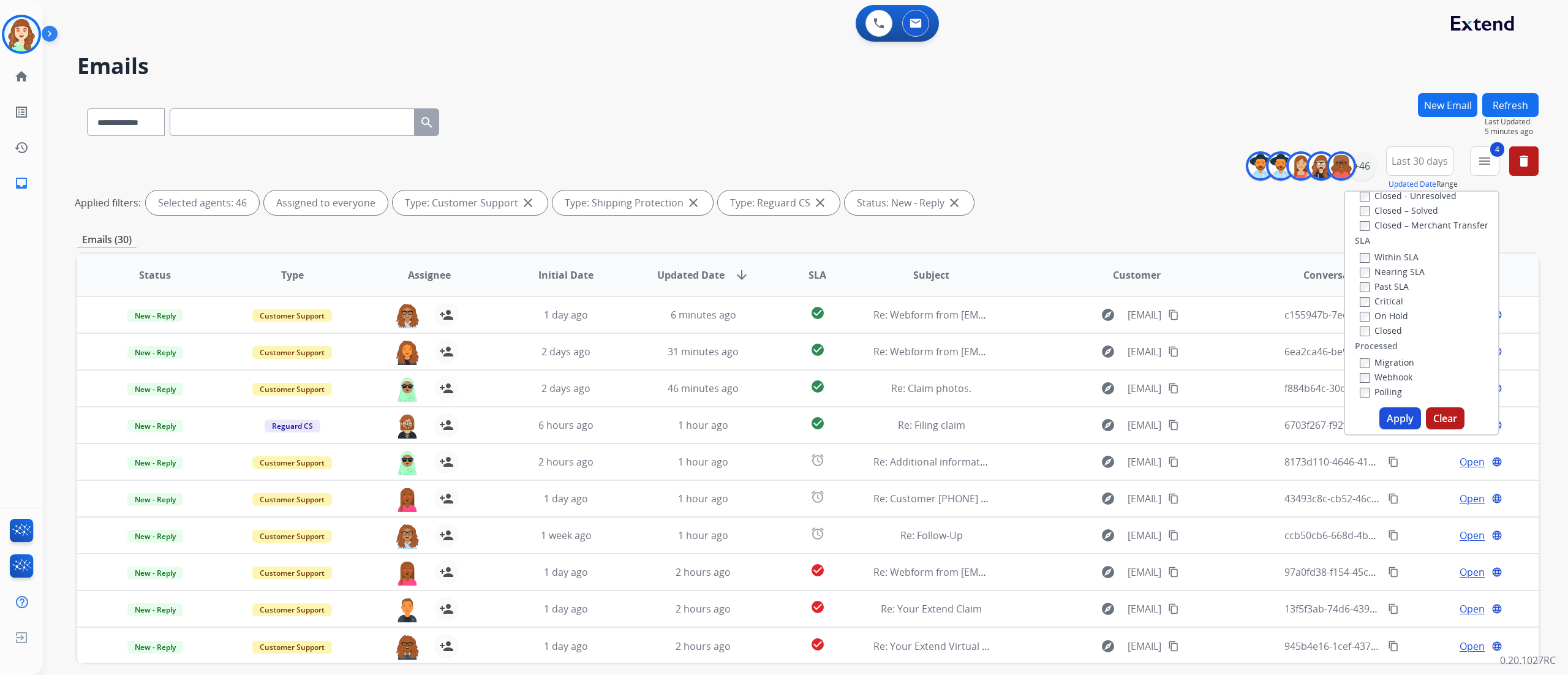scroll, scrollTop: 322, scrollLeft: 0, axis: vertical 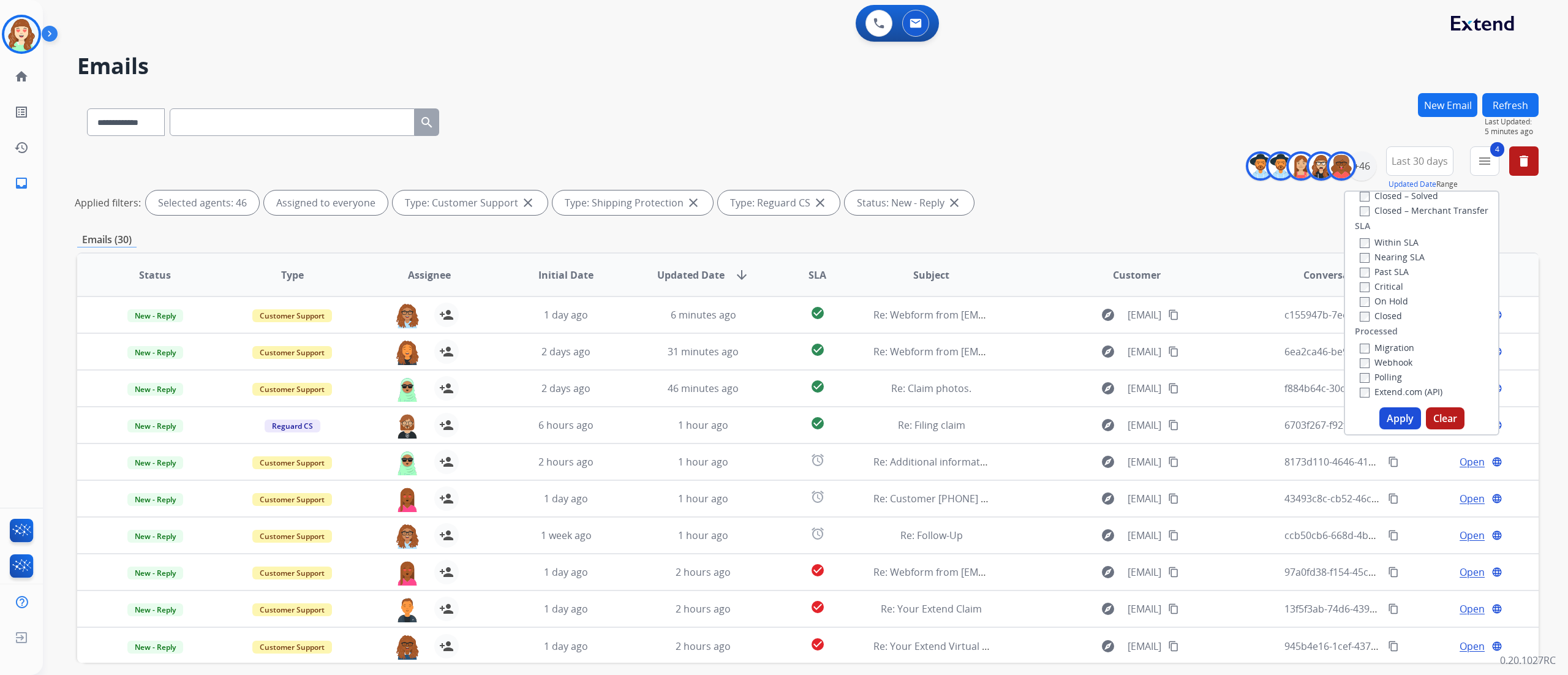 click on "Apply" at bounding box center [1400, 418] 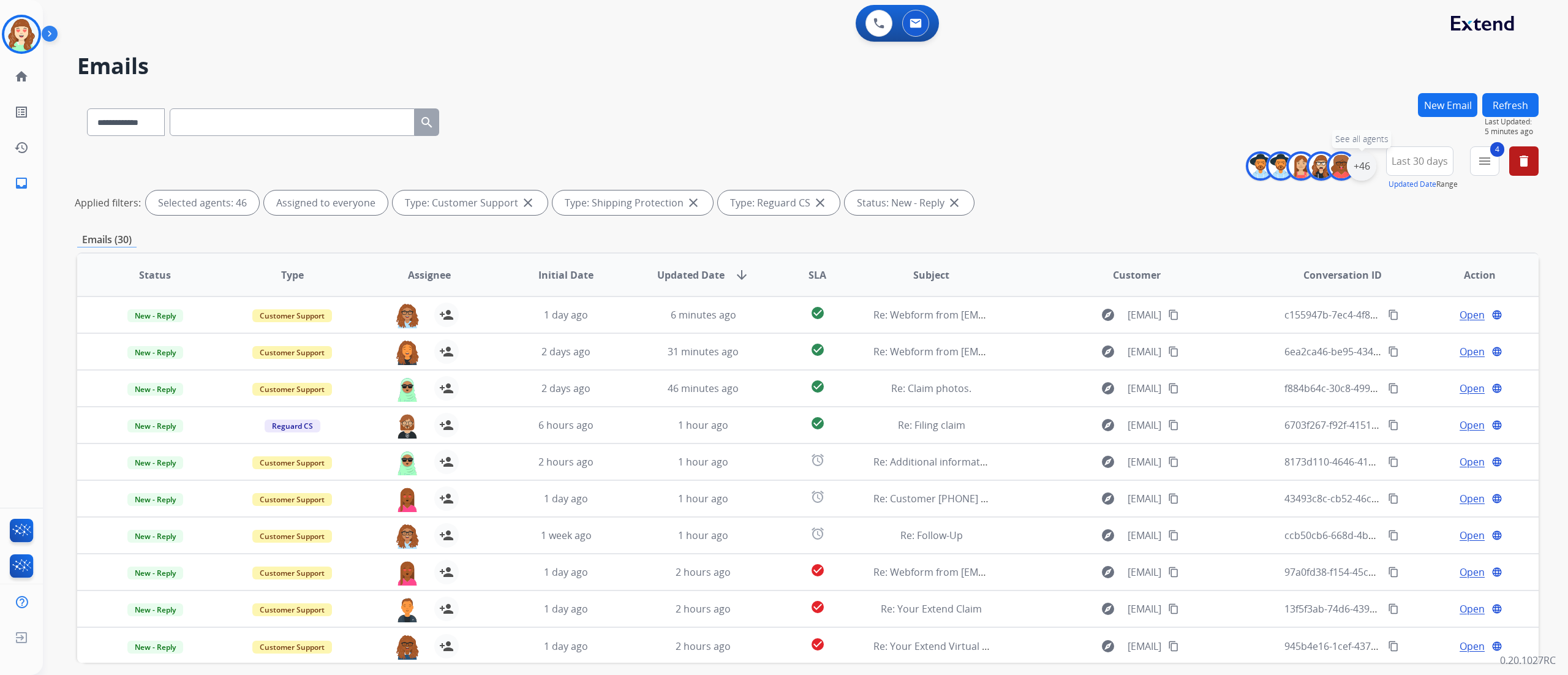 click on "+46" at bounding box center [1362, 166] 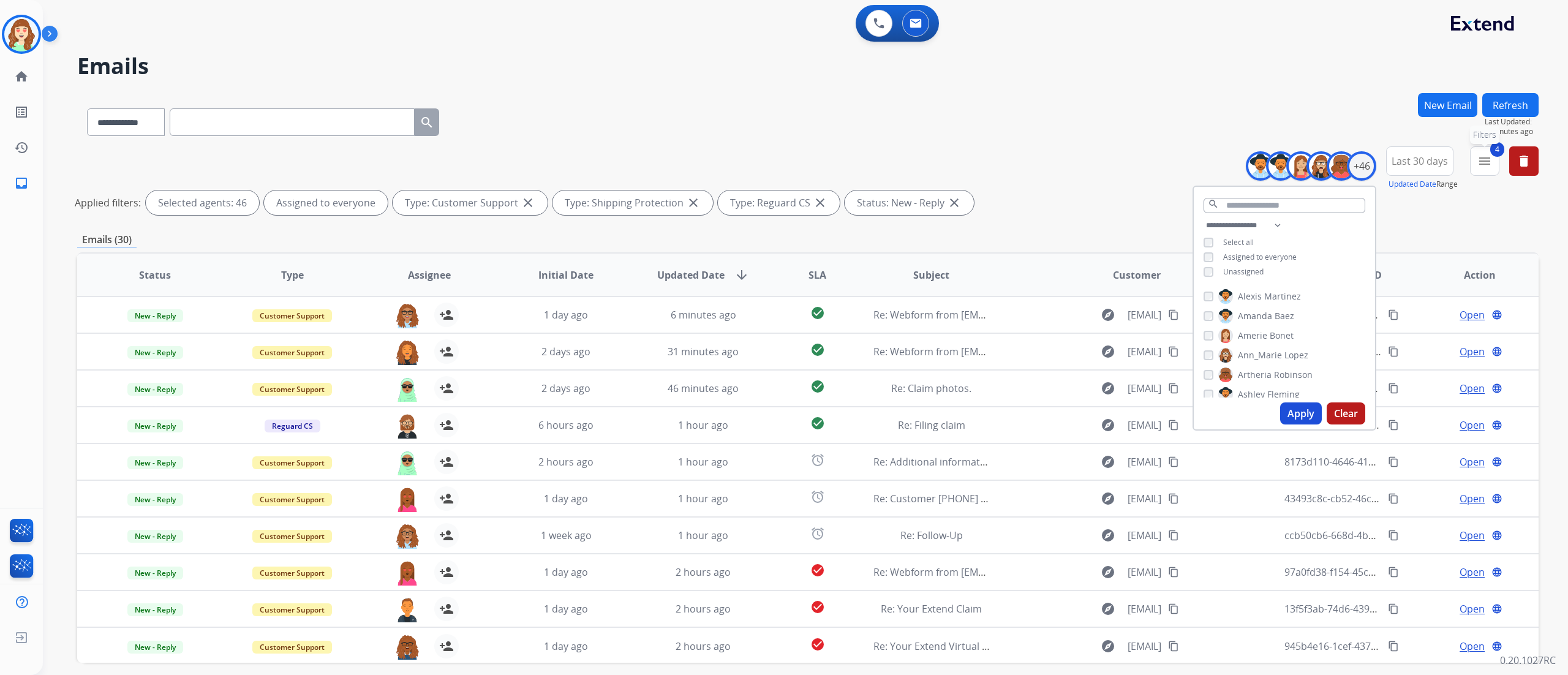 click on "menu" at bounding box center (1485, 161) 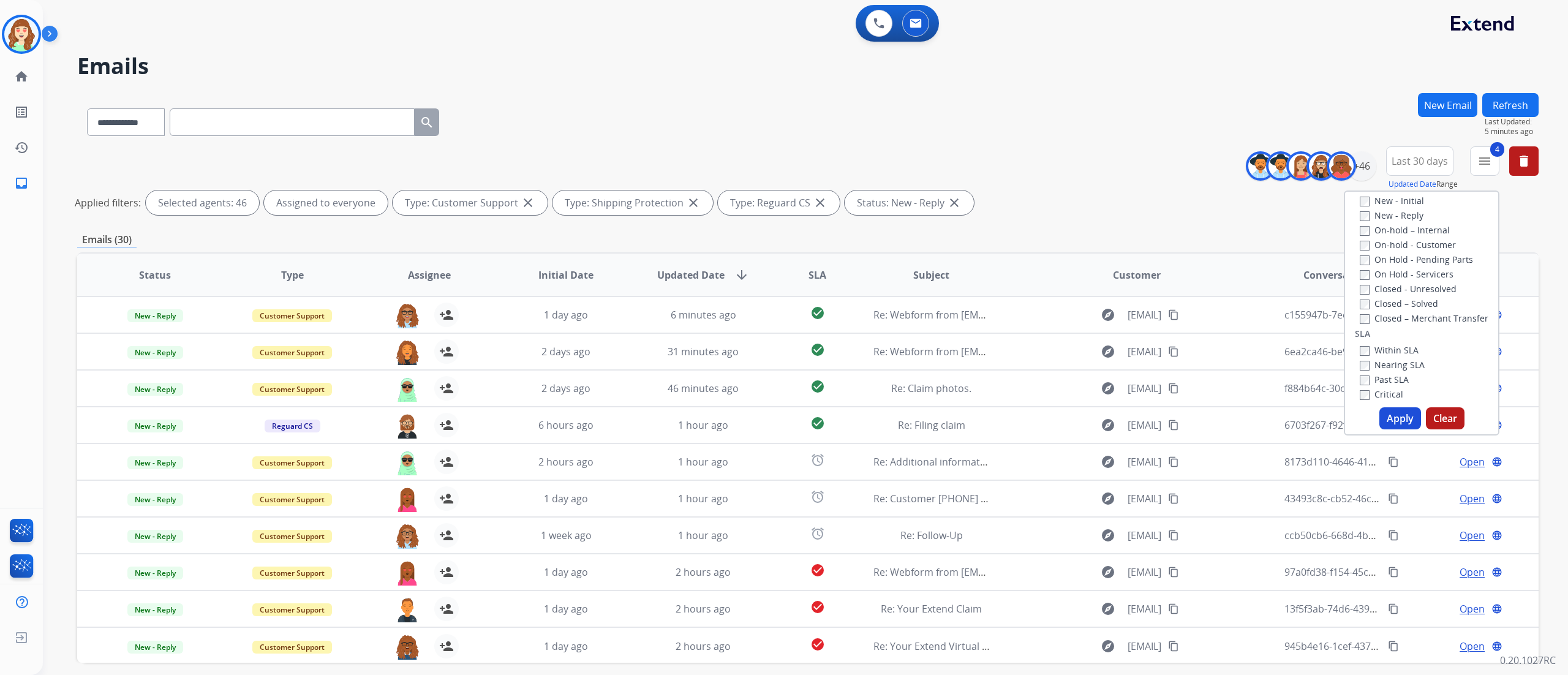 scroll, scrollTop: 251, scrollLeft: 0, axis: vertical 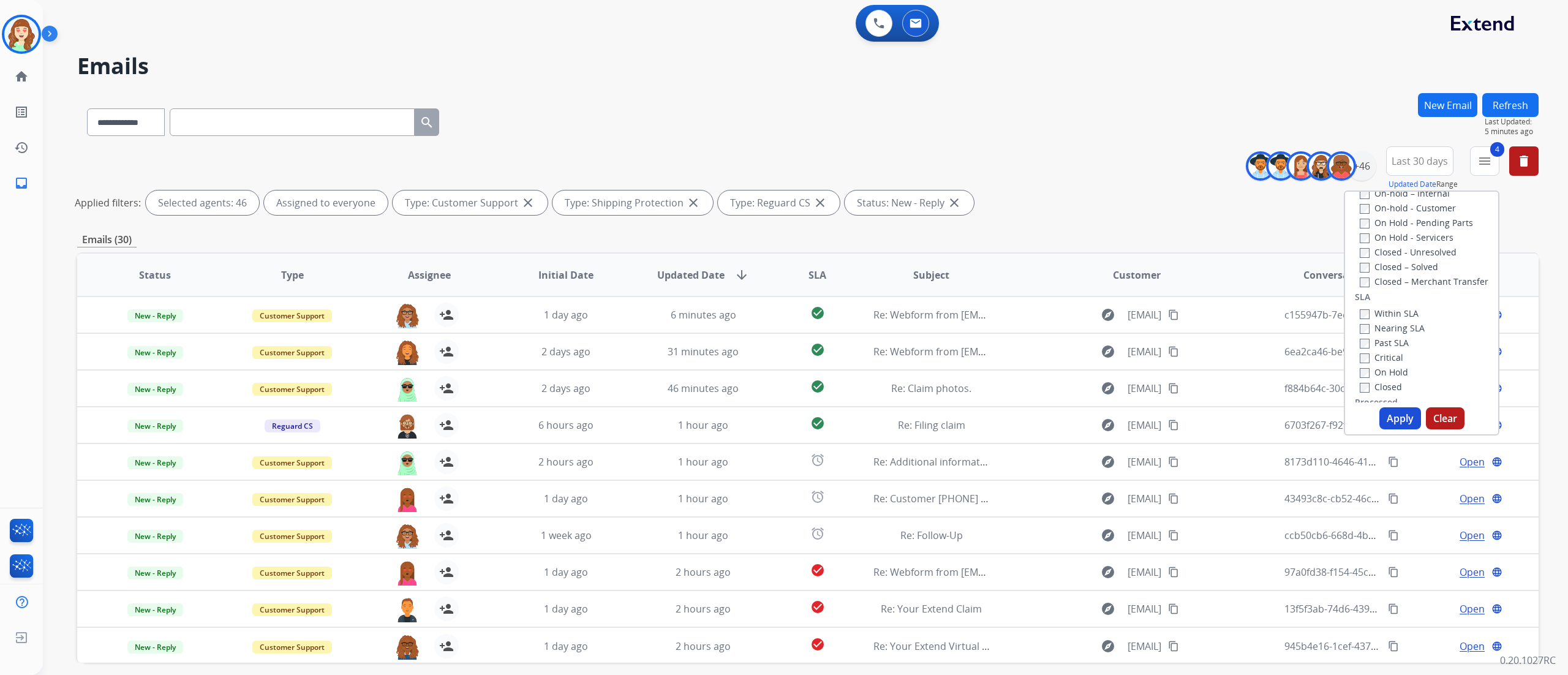 click on "Apply" at bounding box center (1400, 418) 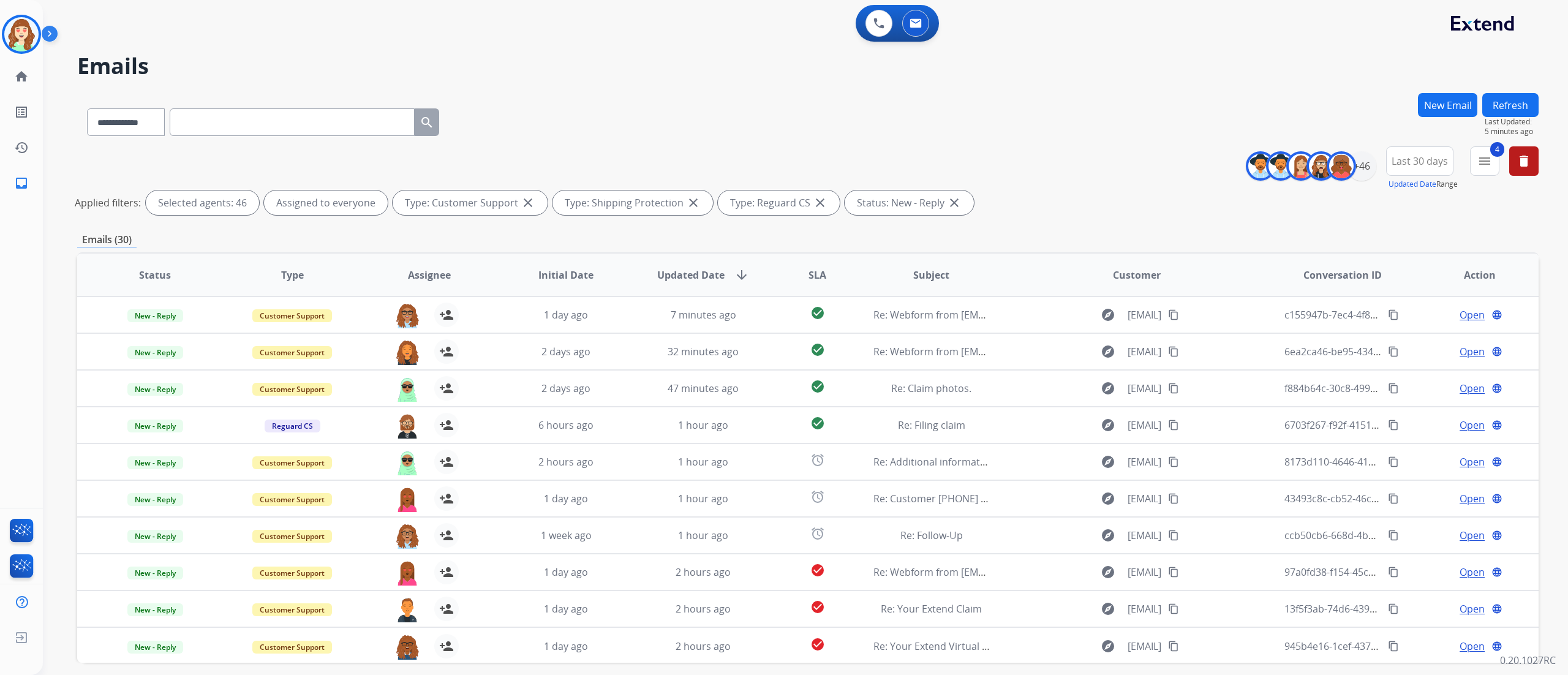 click on "**********" at bounding box center [808, 119] 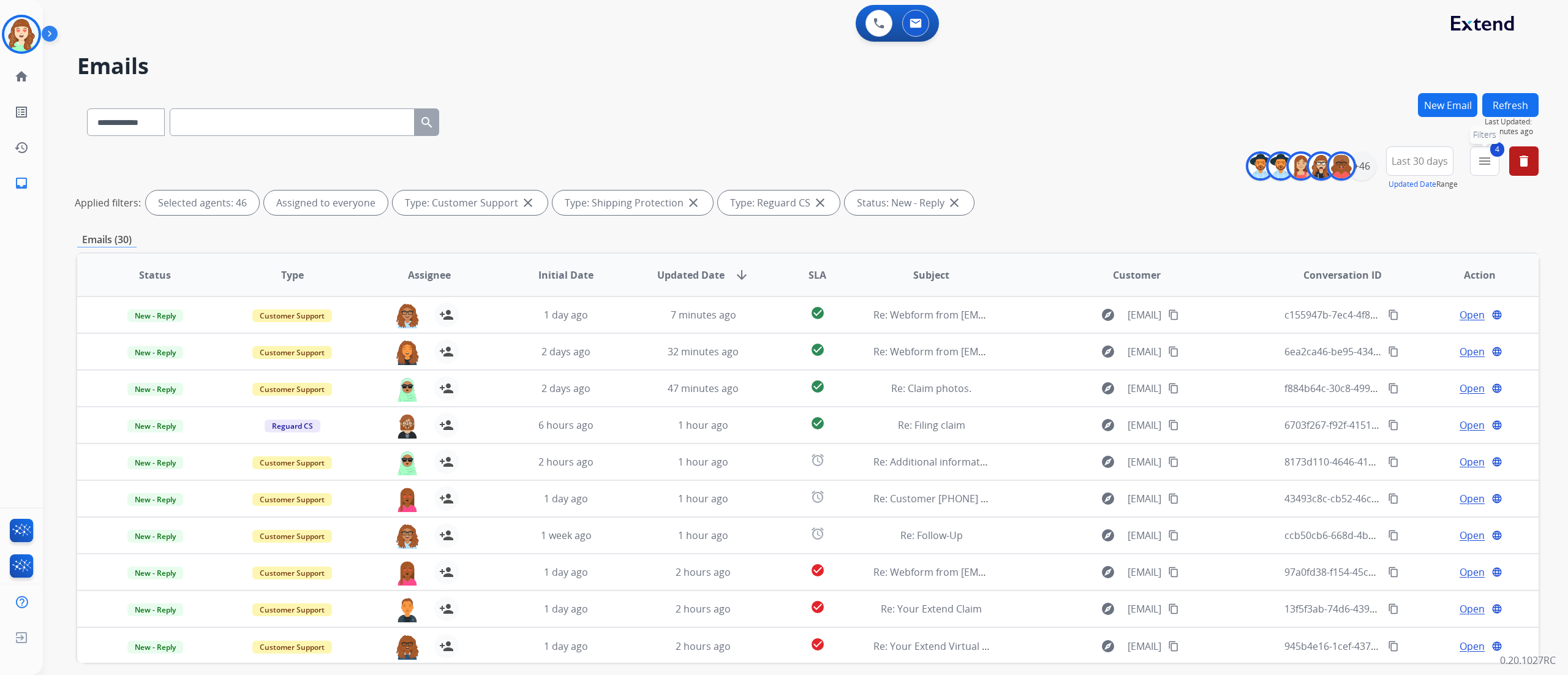 click on "menu" at bounding box center [1485, 161] 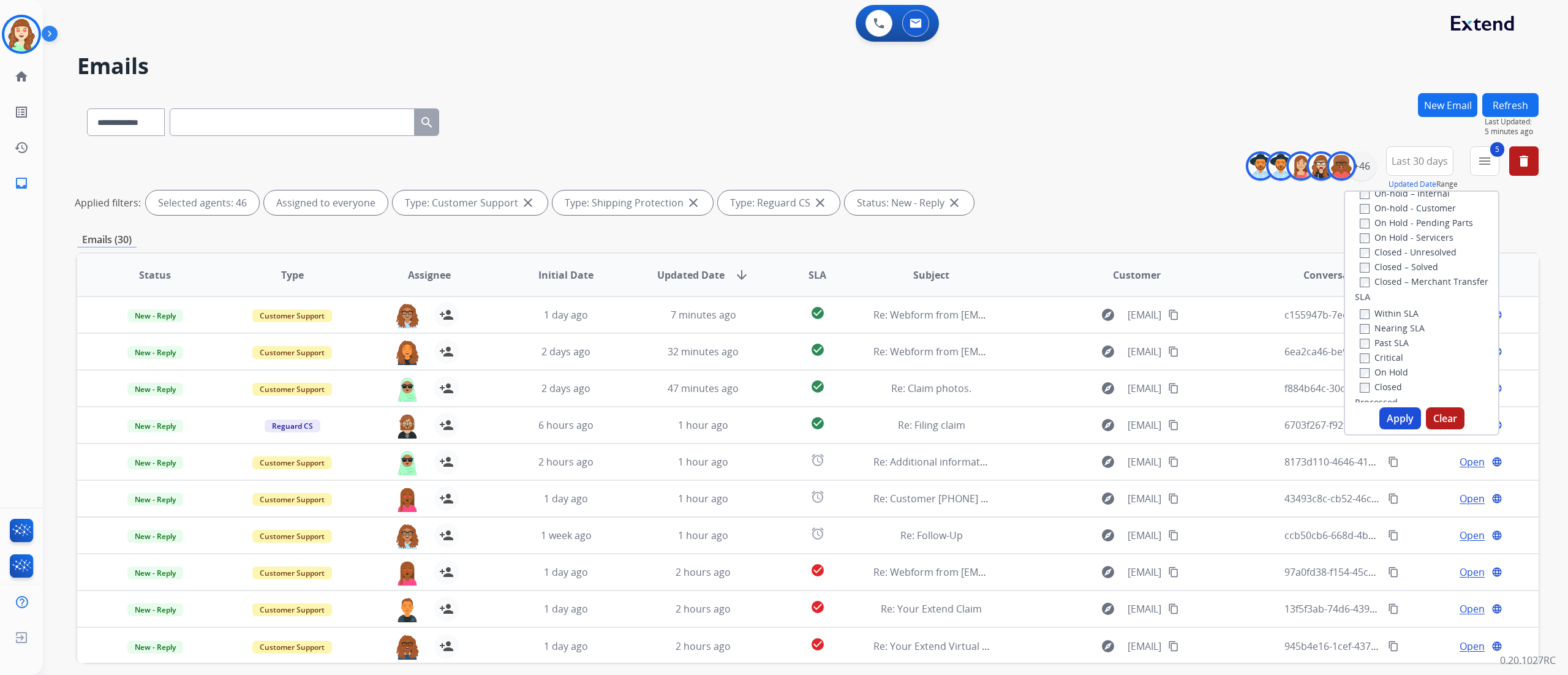click on "On Hold" at bounding box center (1392, 372) 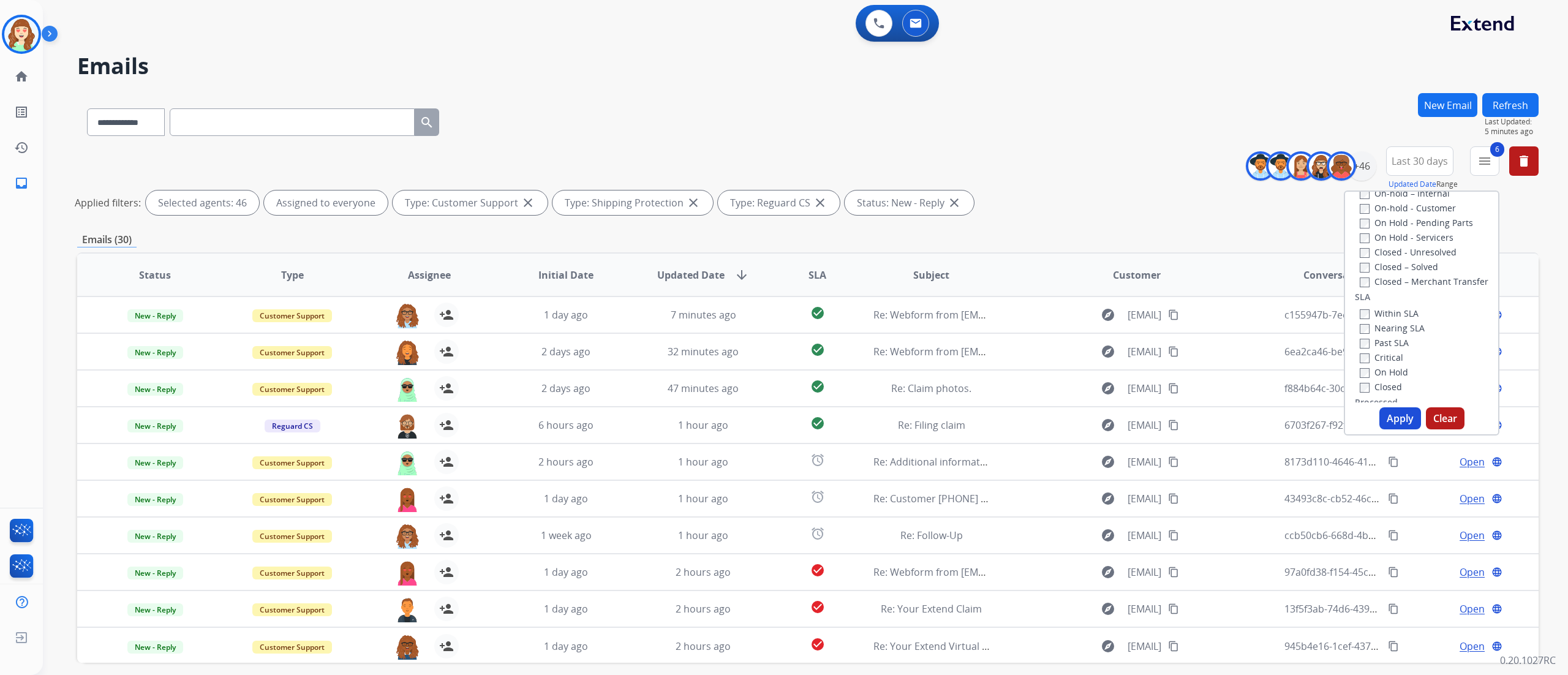 click on "Apply" at bounding box center [1400, 418] 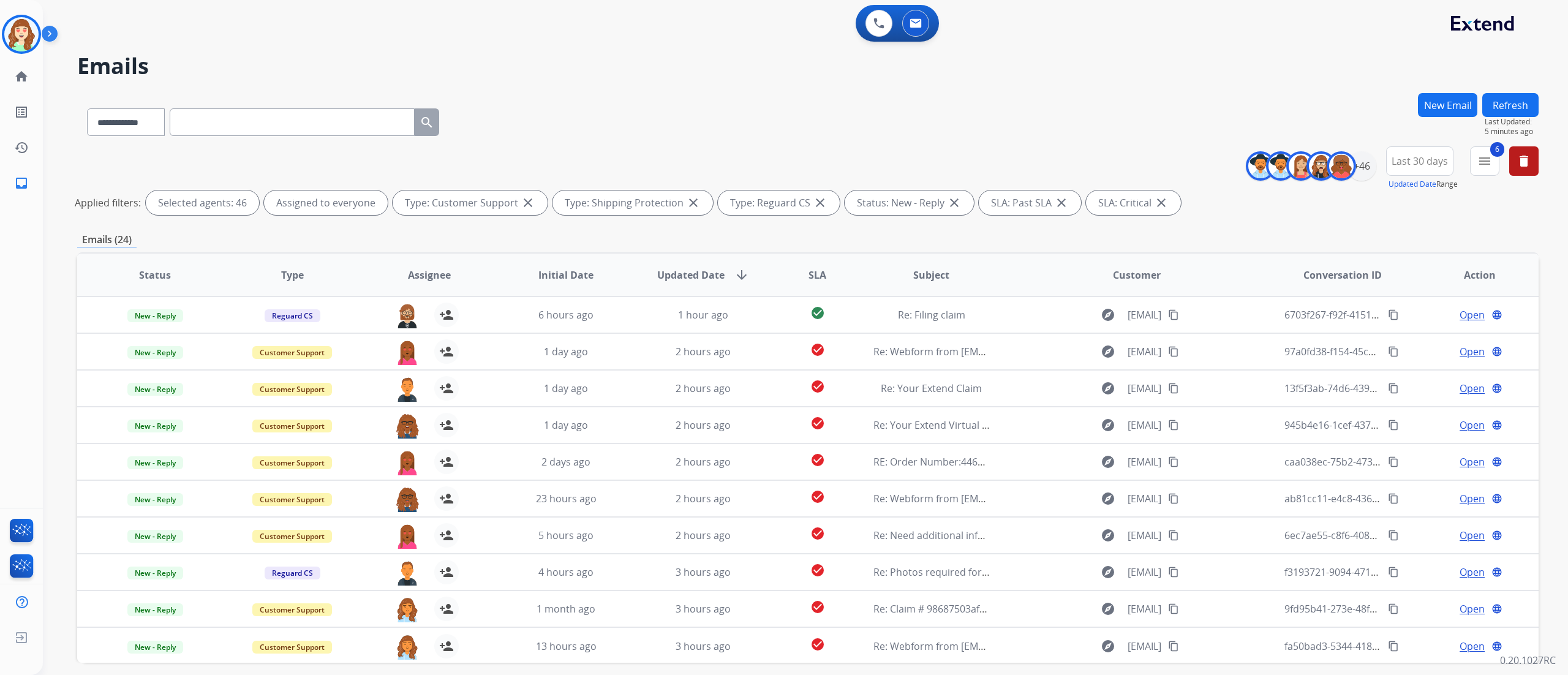 click on "**********" at bounding box center [791, 382] 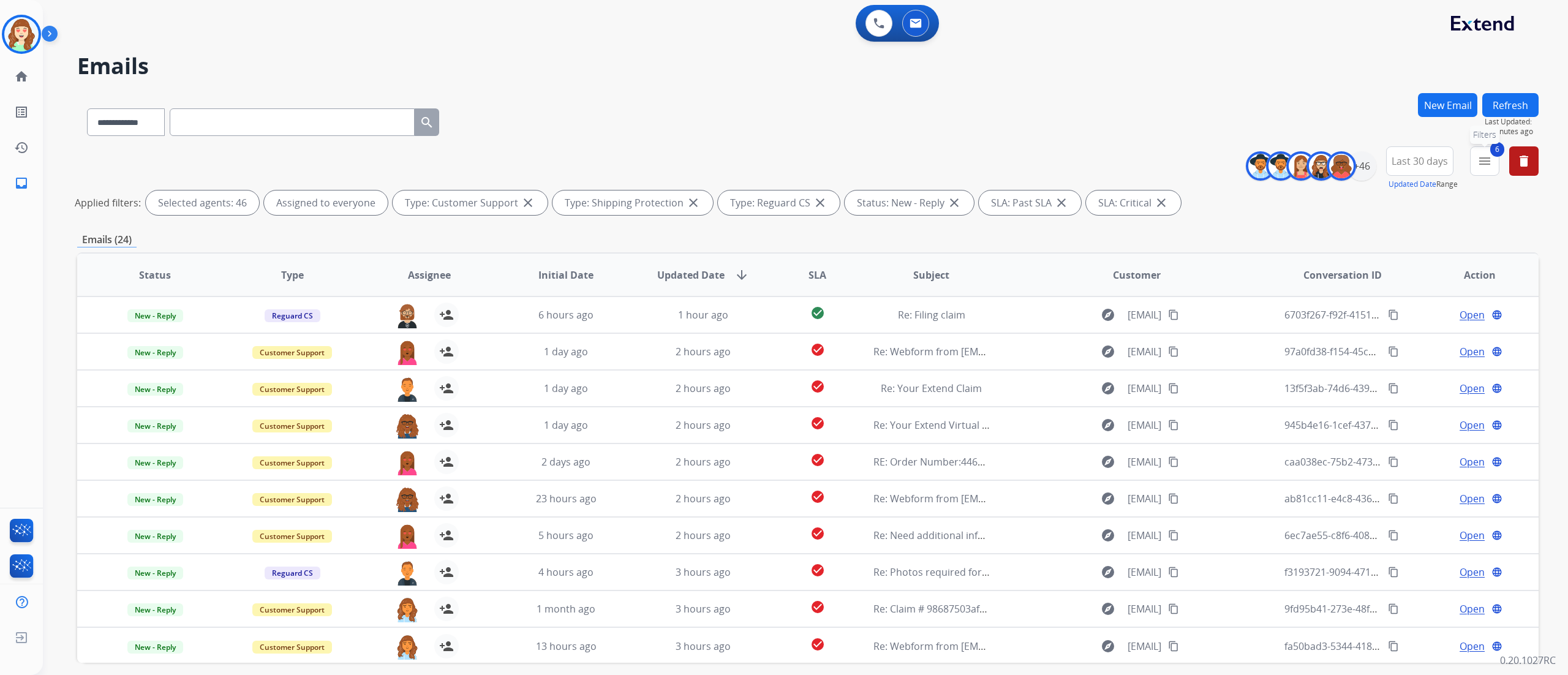 click on "menu" at bounding box center (1485, 161) 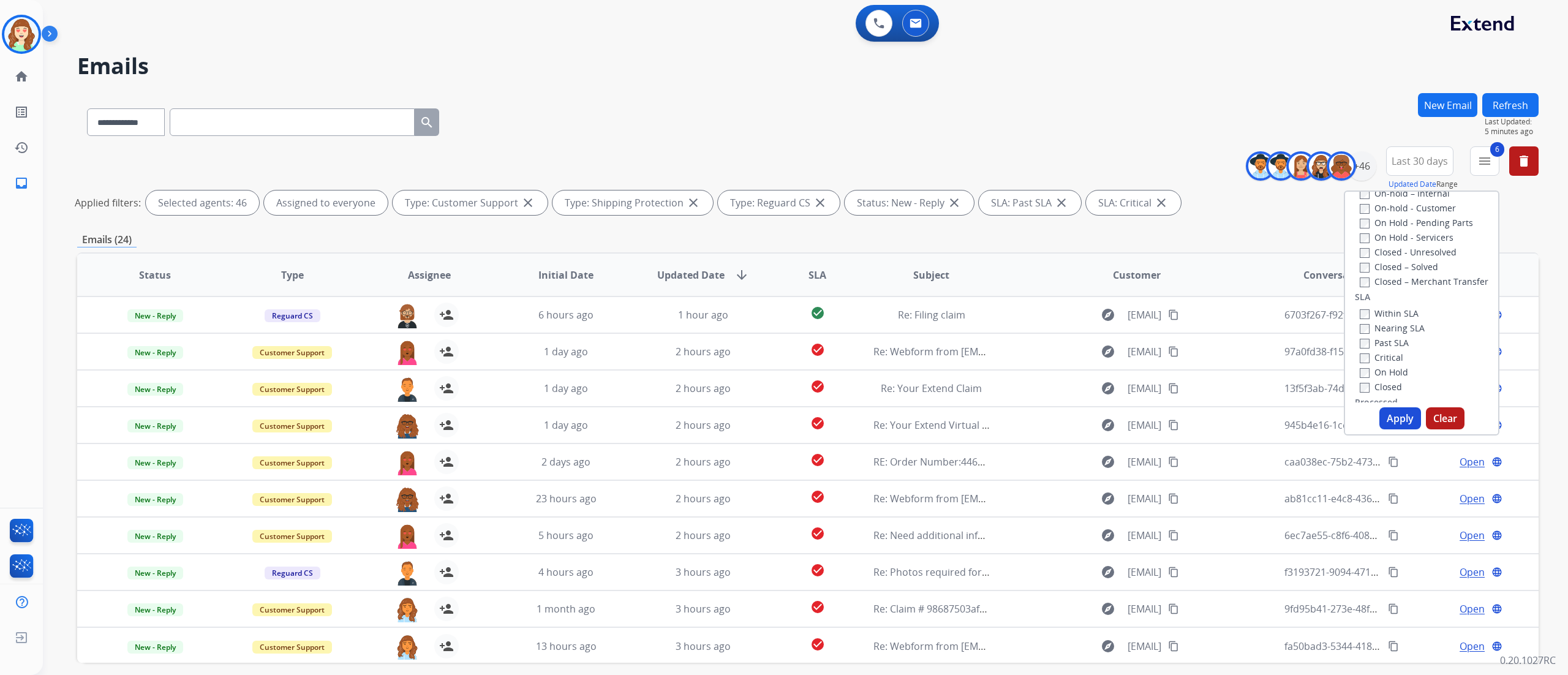click on "Critical" at bounding box center [1381, 357] 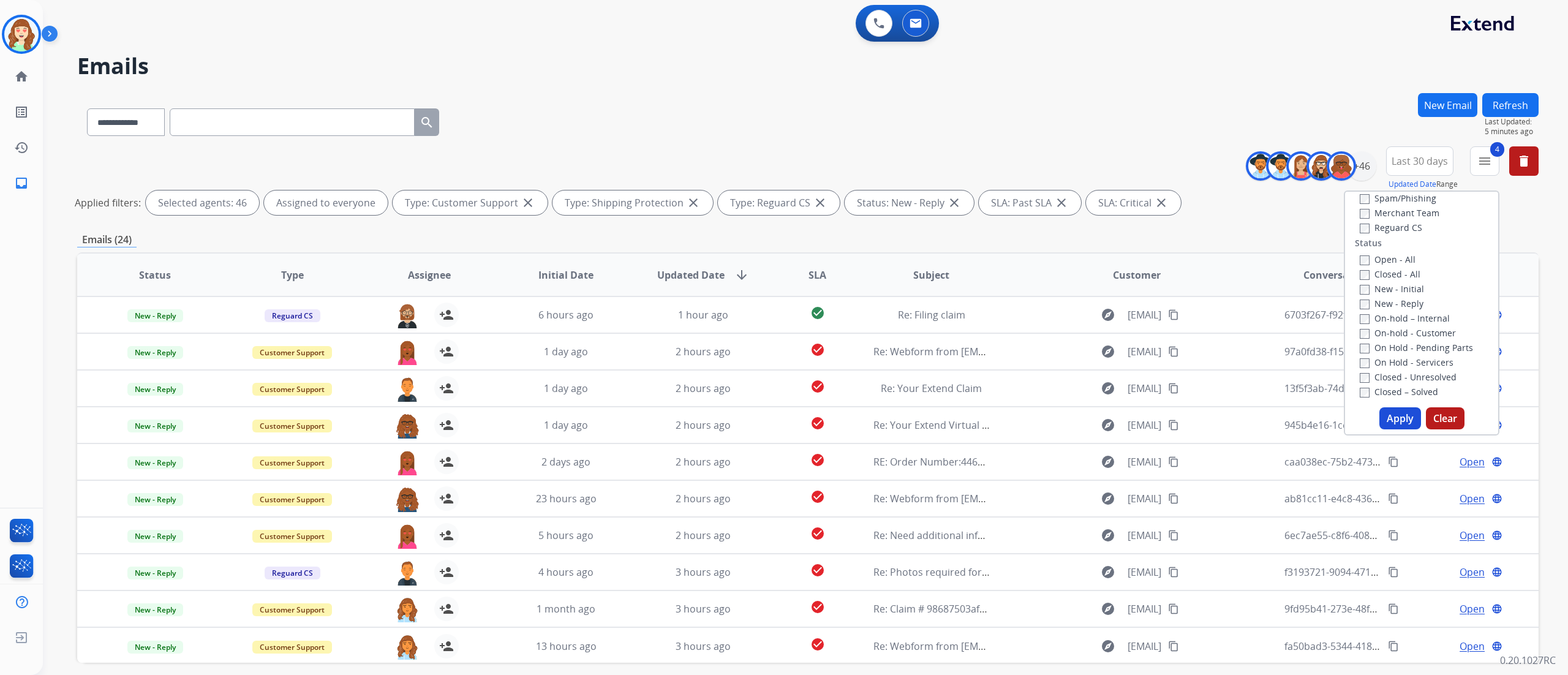 scroll, scrollTop: 92, scrollLeft: 0, axis: vertical 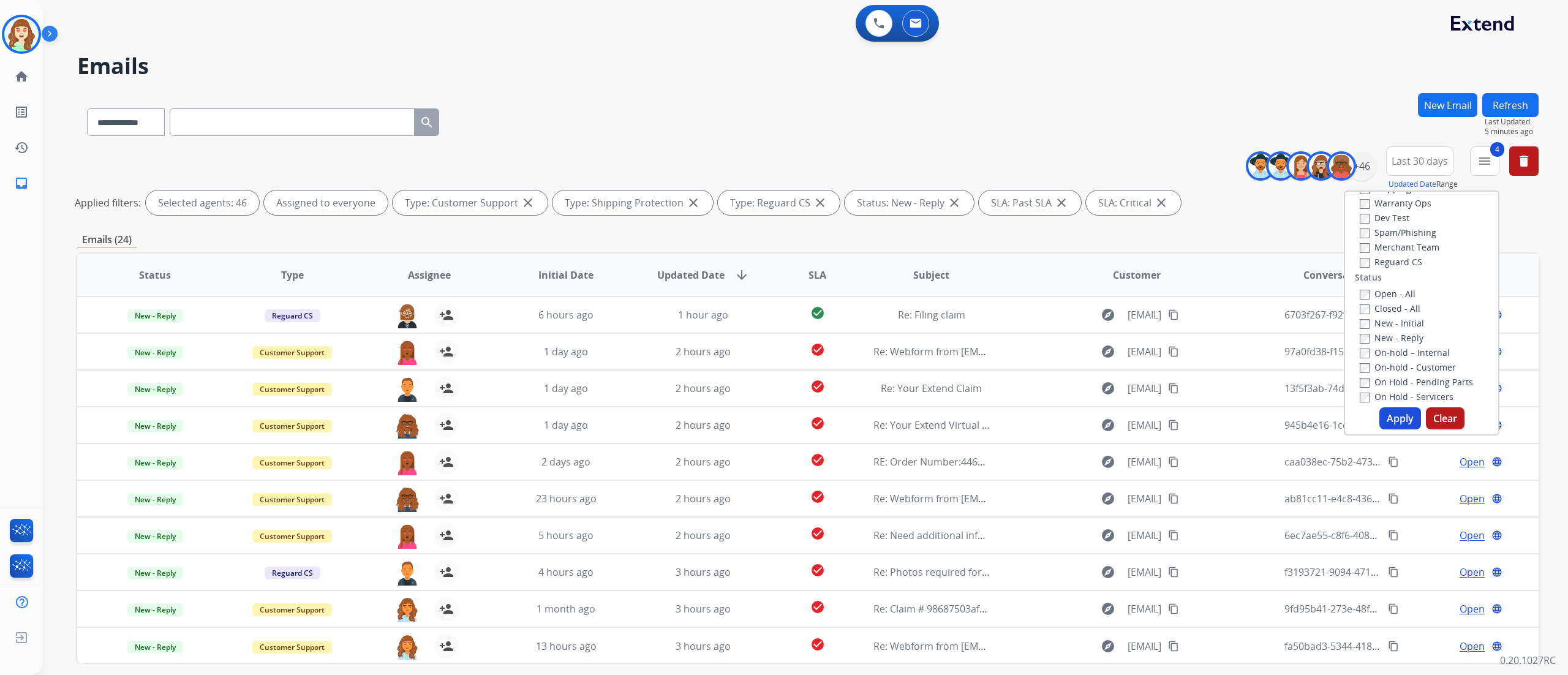 click on "Apply" at bounding box center [1400, 418] 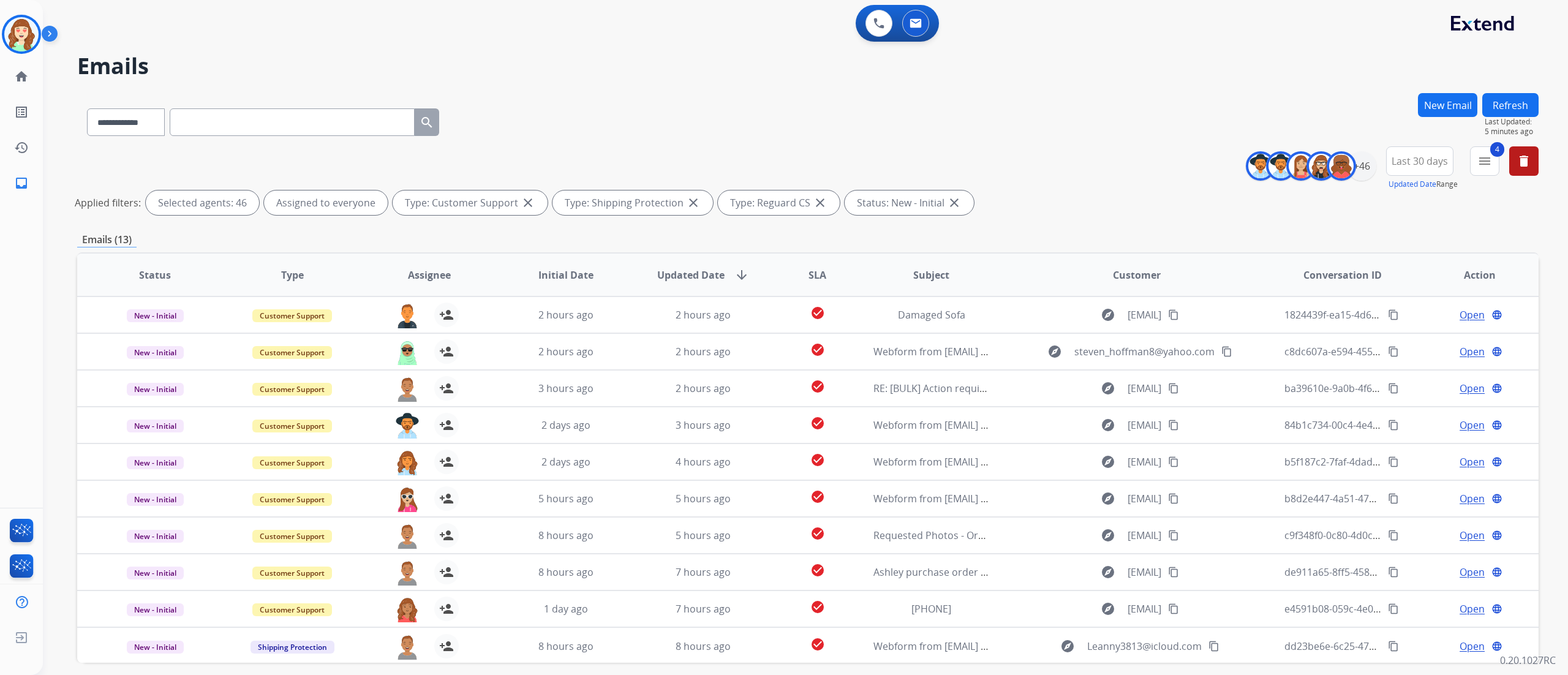click on "**********" at bounding box center [808, 119] 